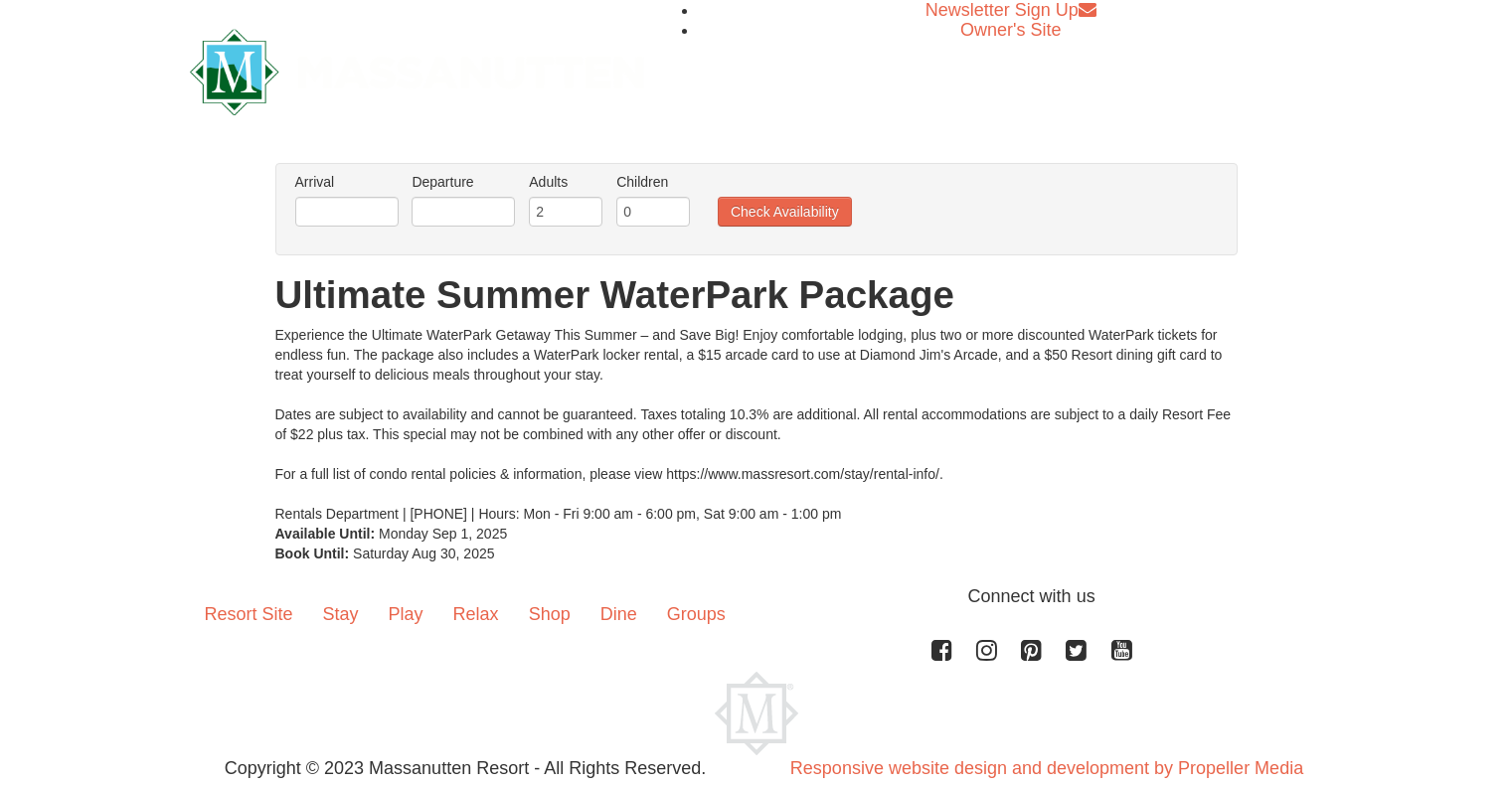 scroll, scrollTop: 0, scrollLeft: 0, axis: both 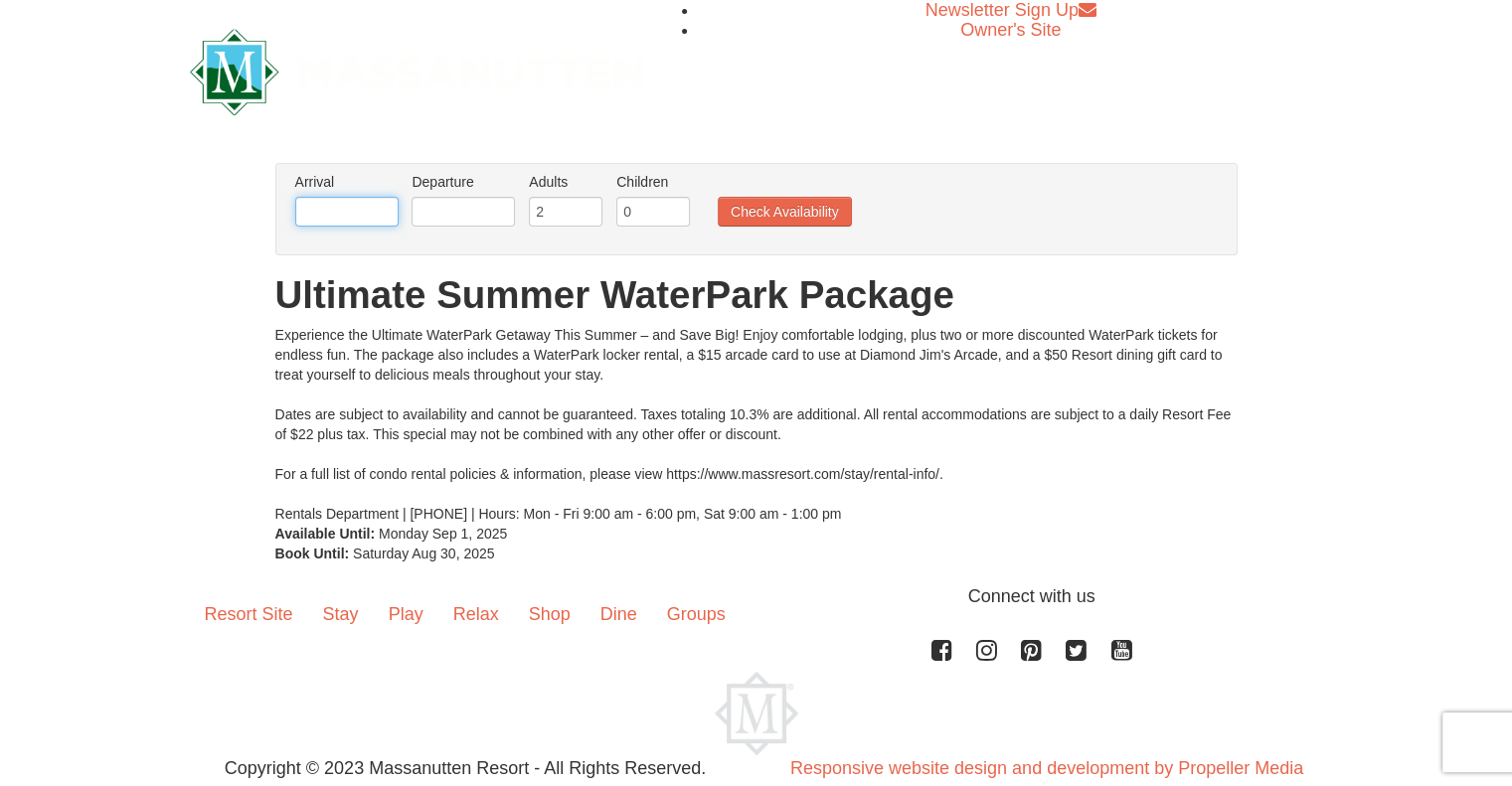 click at bounding box center [347, 212] 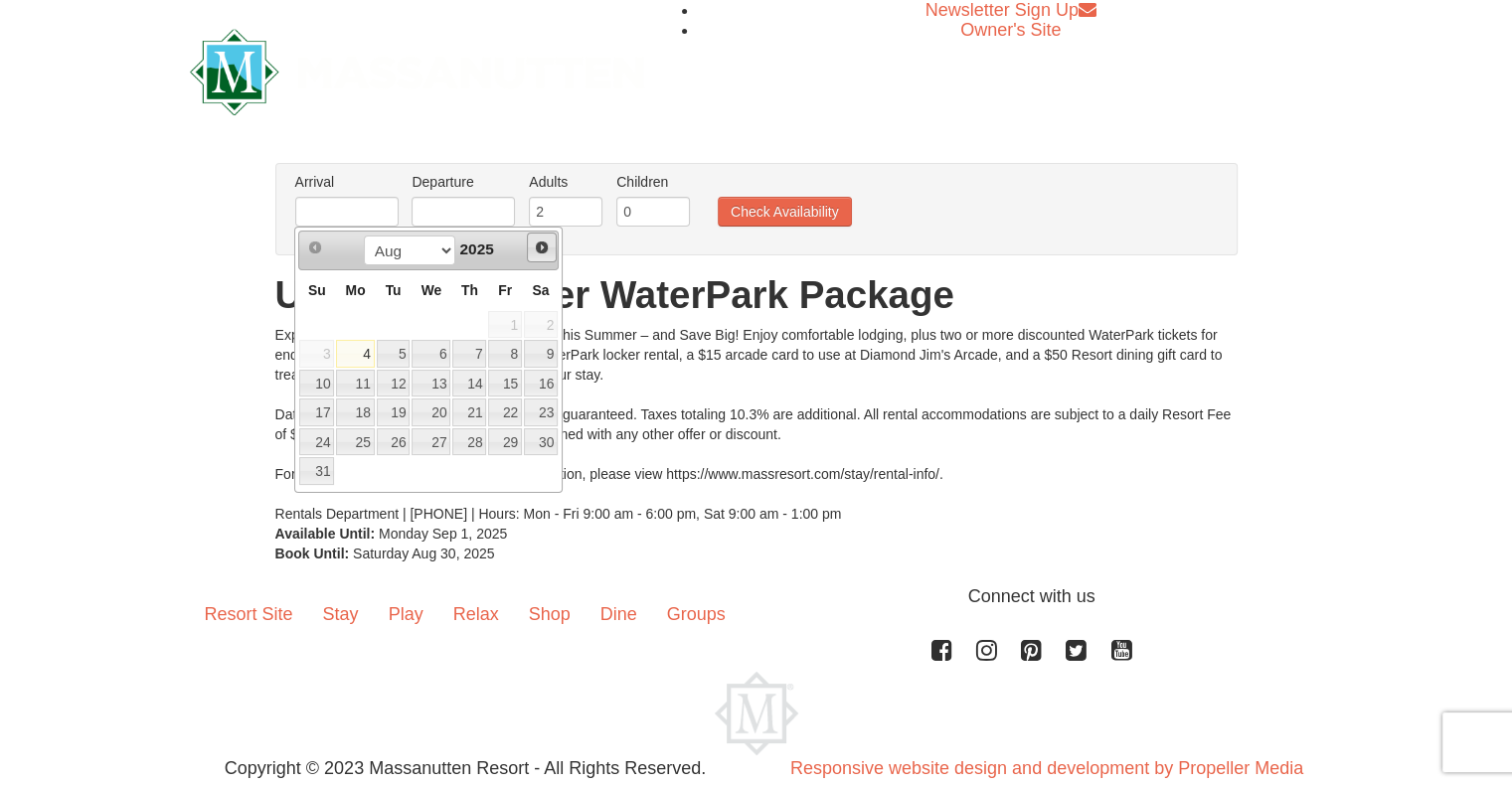click on "Next" at bounding box center (542, 247) 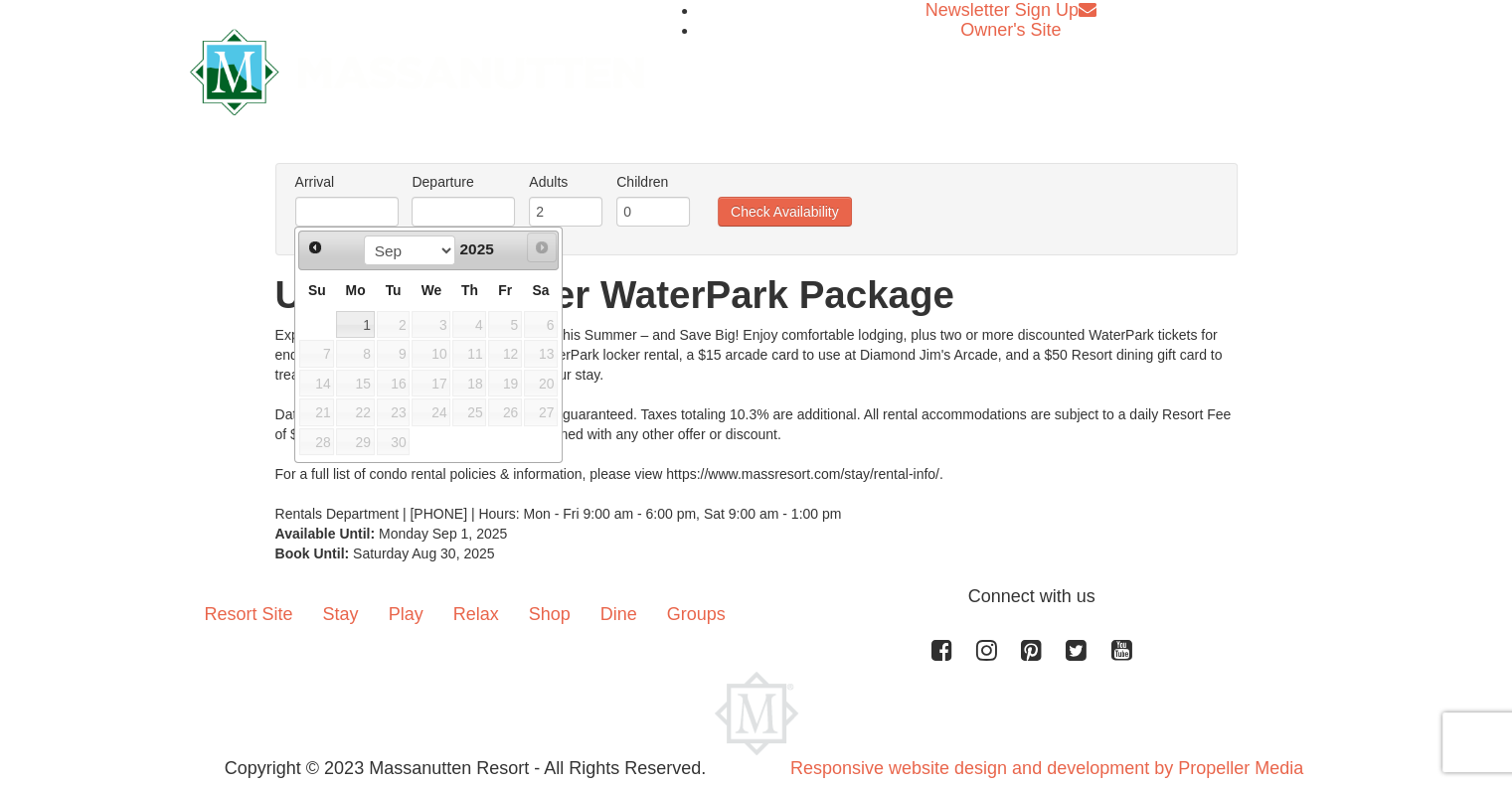 click on "Next" at bounding box center (542, 247) 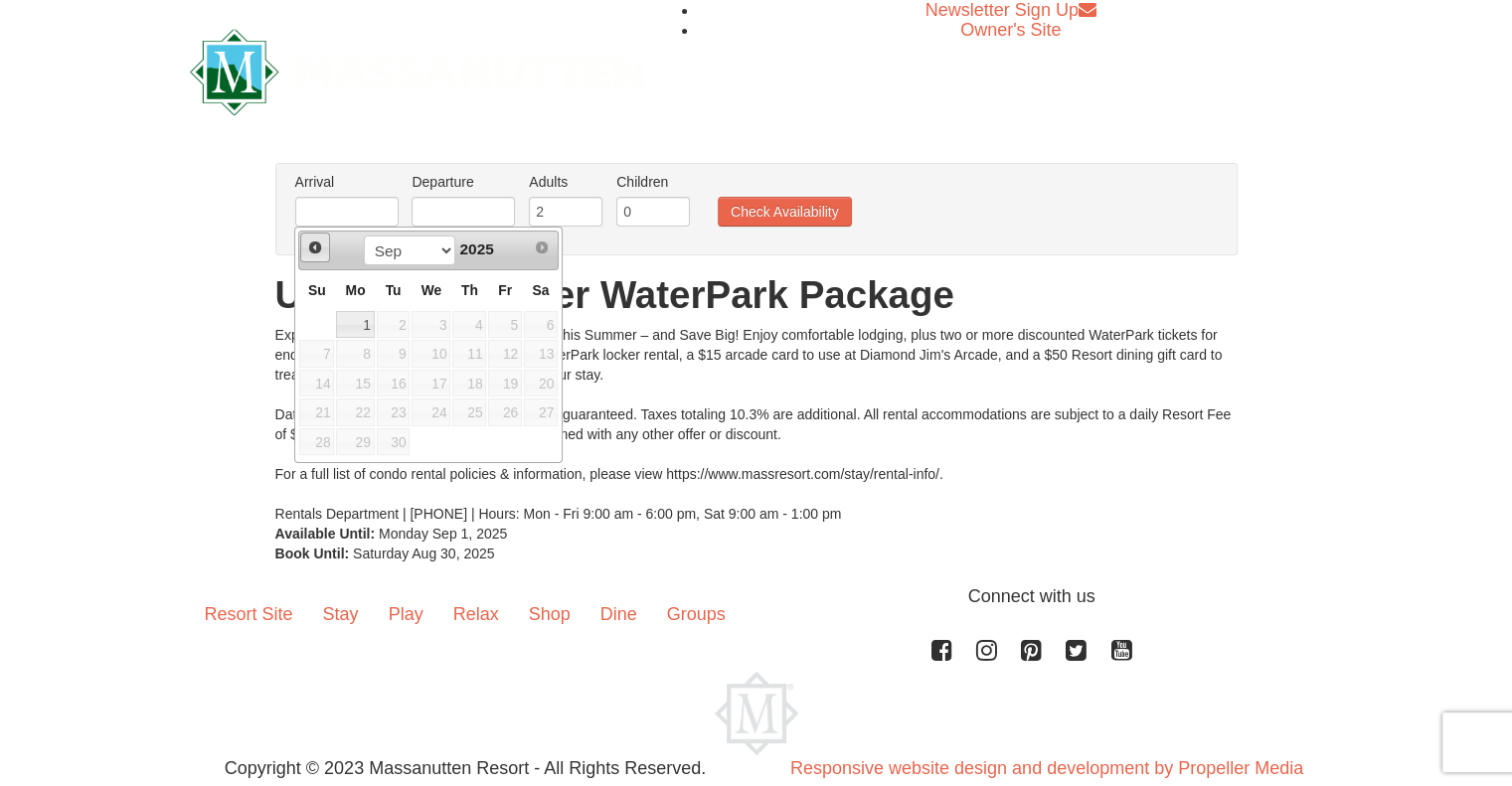 click on "Prev" at bounding box center [315, 247] 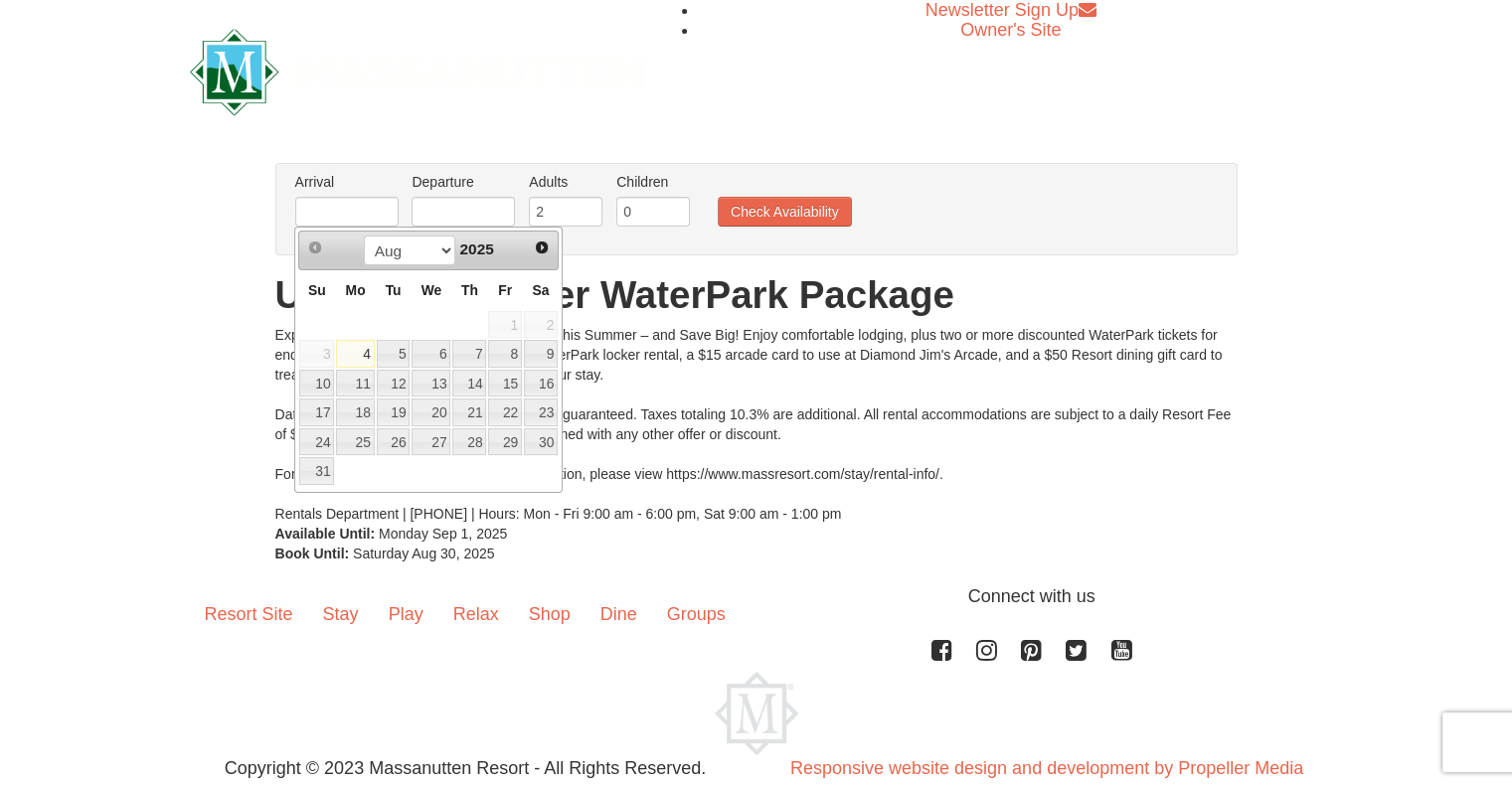 click on "From:
To:
Adults:
2
Children:
0
Change
Arrival Please format dates MM/DD/YYYY Please format dates MM/DD/YYYY
Departure Please format dates MM/DD/YYYY Please format dates MM/DD/YYYY
Adults Please format dates MM/DD/YYYY
2
Children Please format dates MM/DD/YYYY 0" at bounding box center [756, 363] 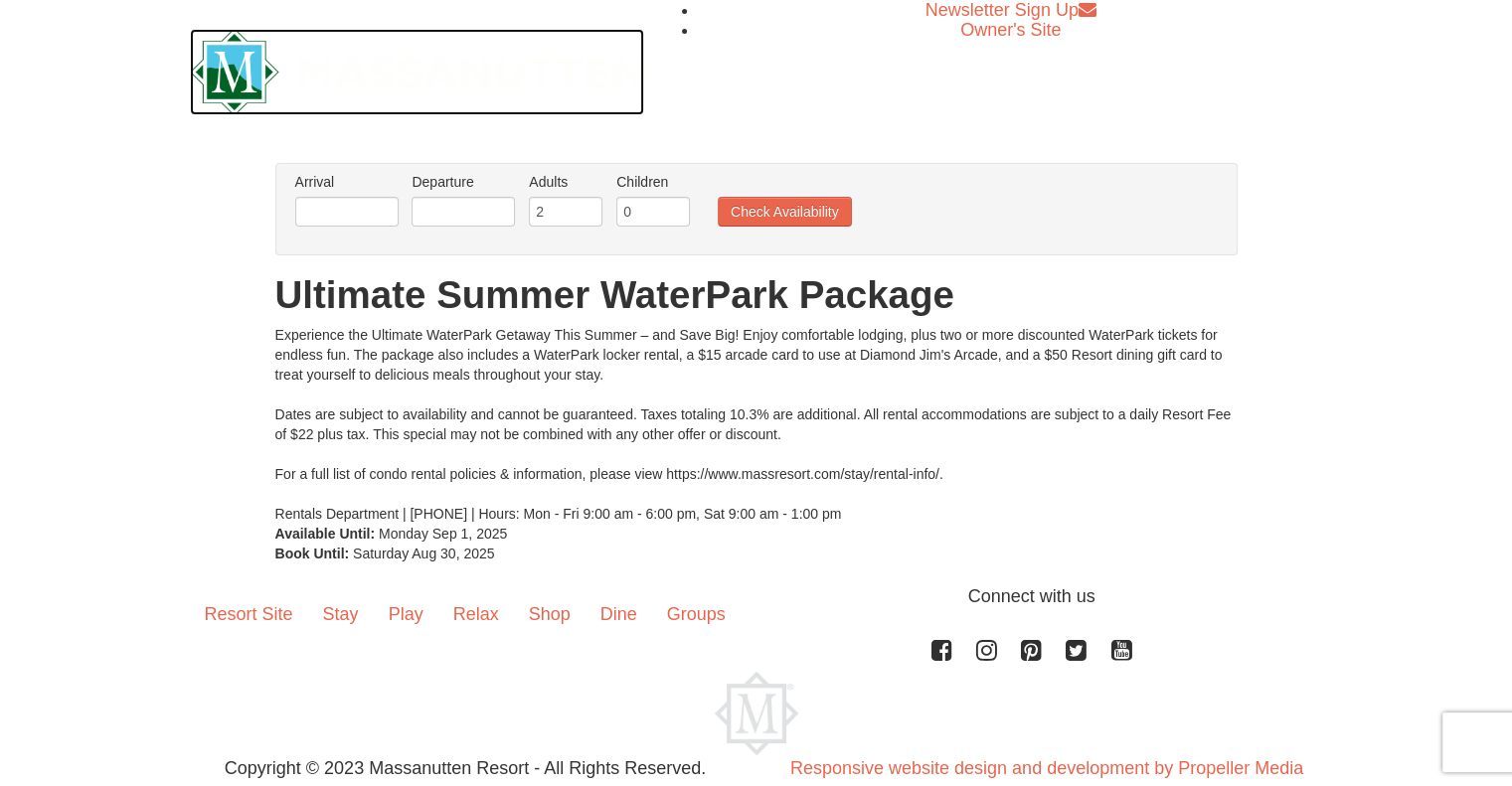 click at bounding box center (418, 72) 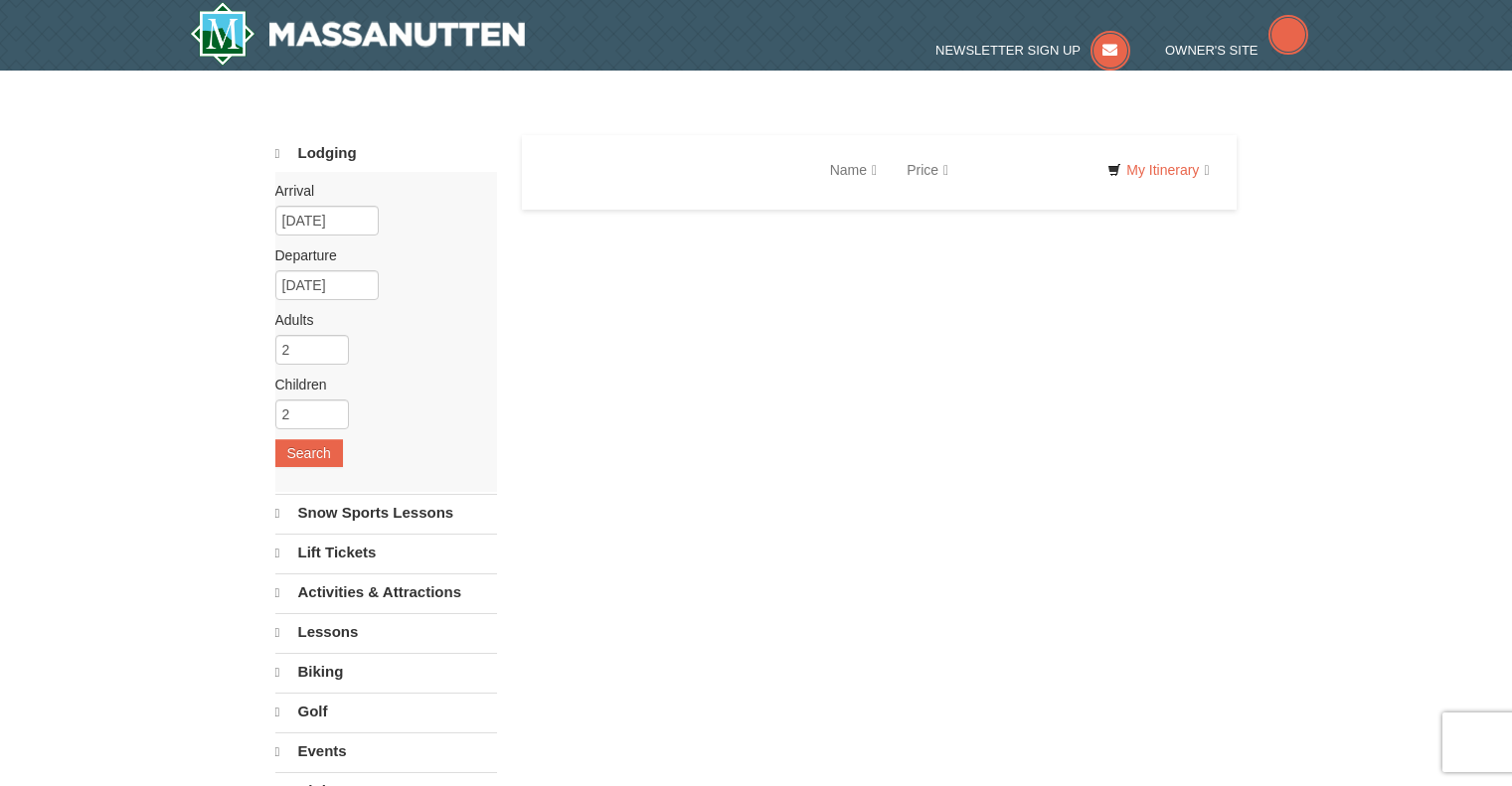 scroll, scrollTop: 0, scrollLeft: 0, axis: both 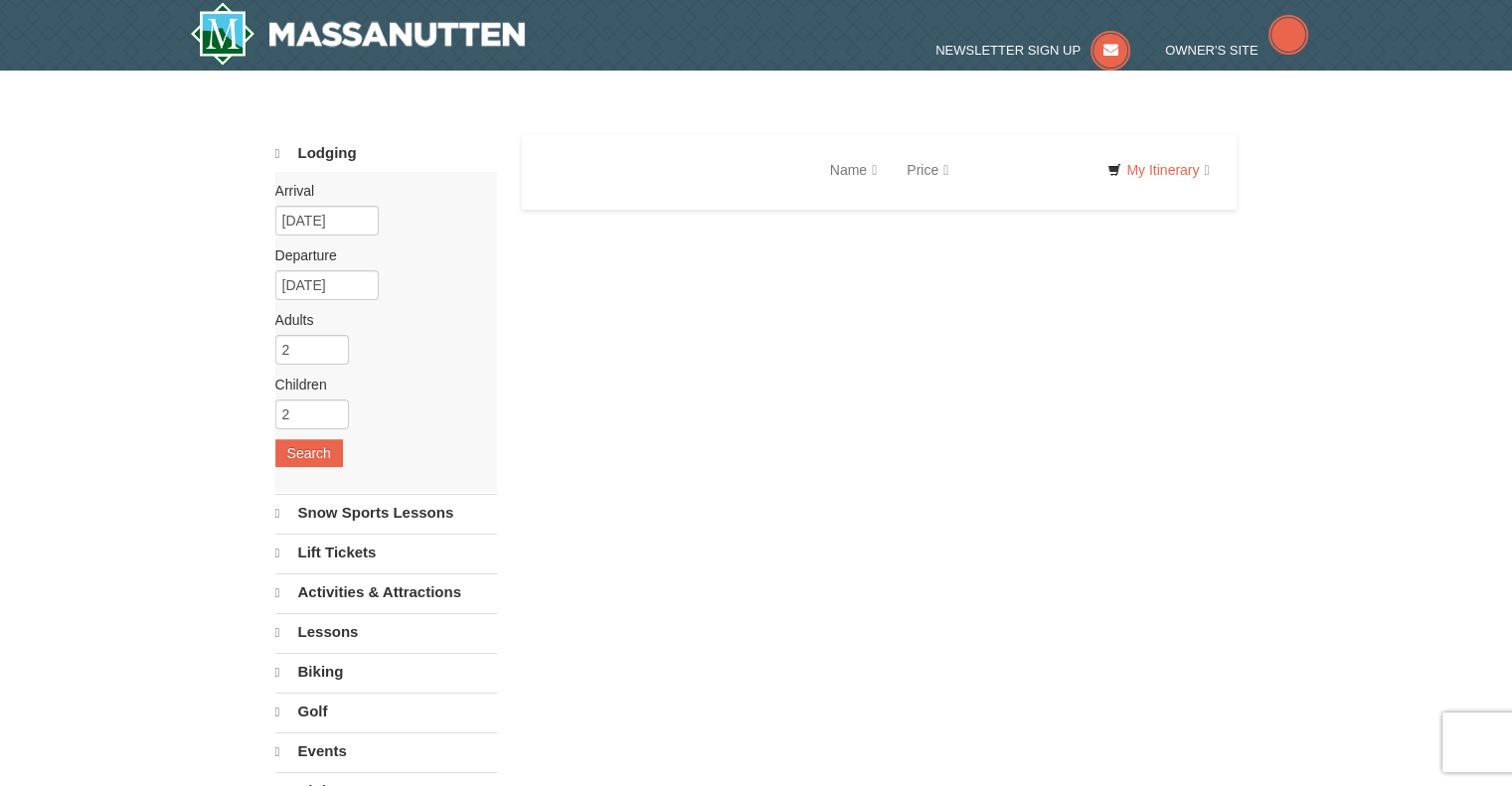 select on "8" 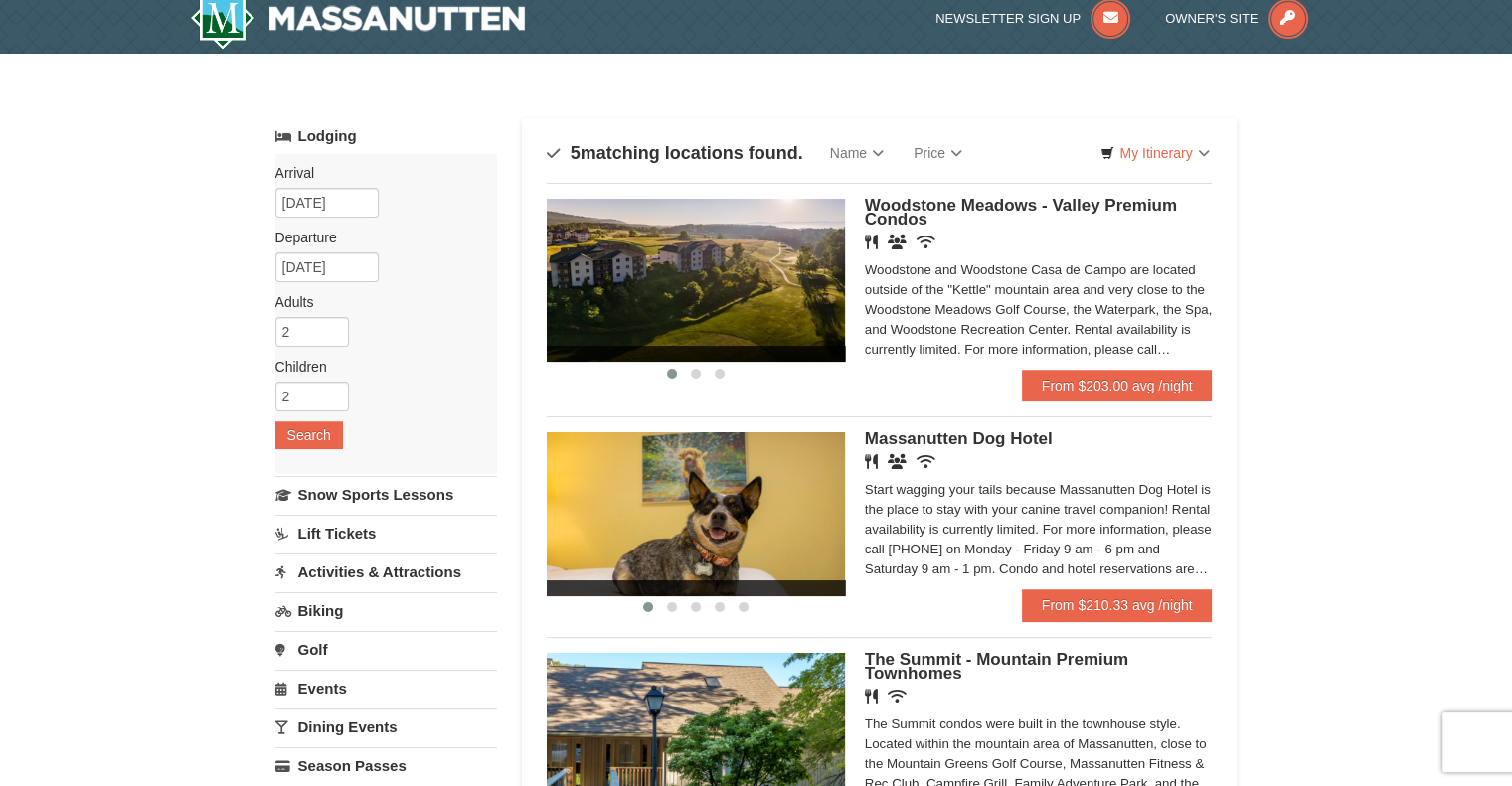 scroll, scrollTop: 2, scrollLeft: 0, axis: vertical 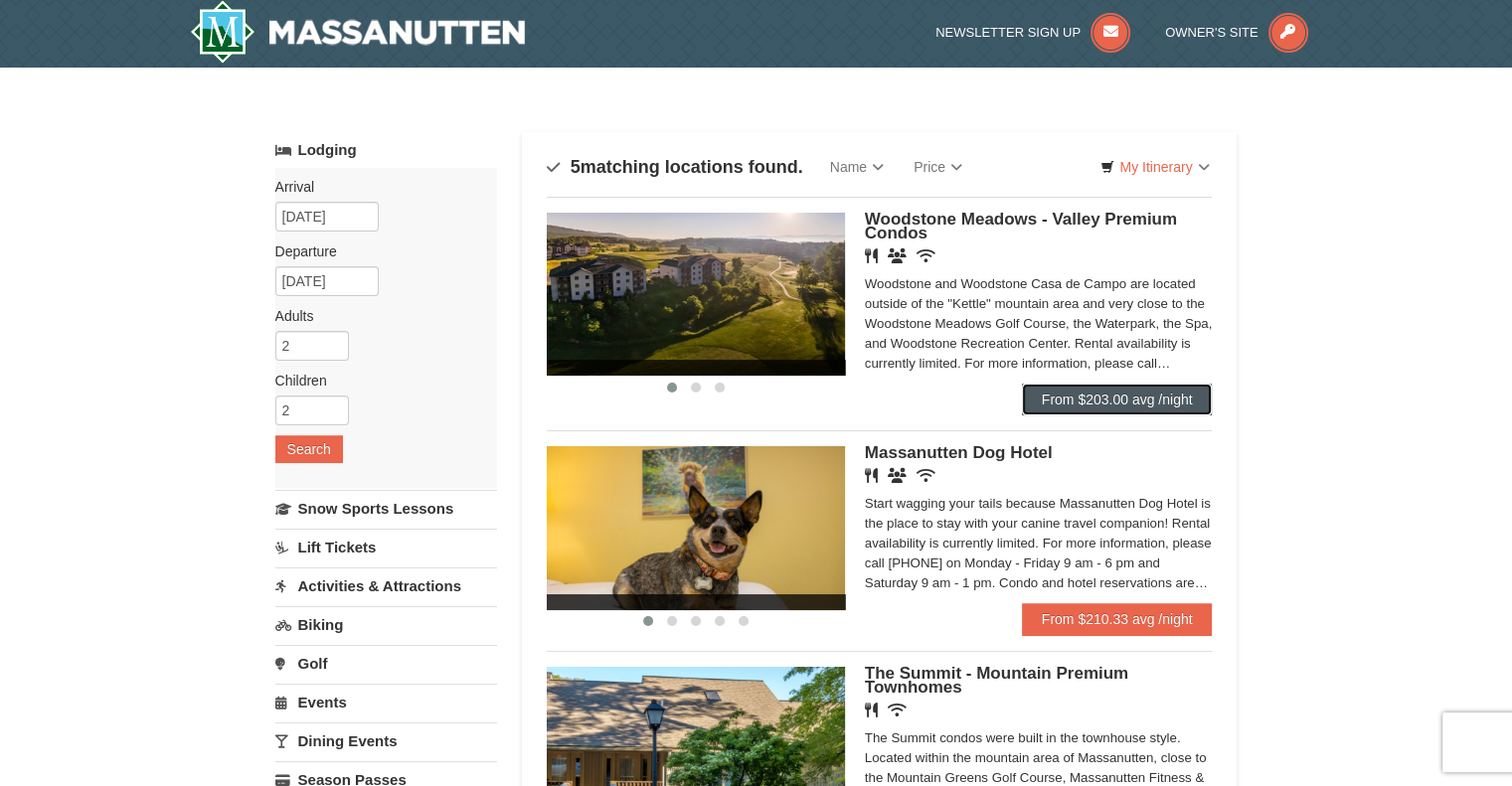 click on "From $203.00 avg /night" at bounding box center (1117, 399) 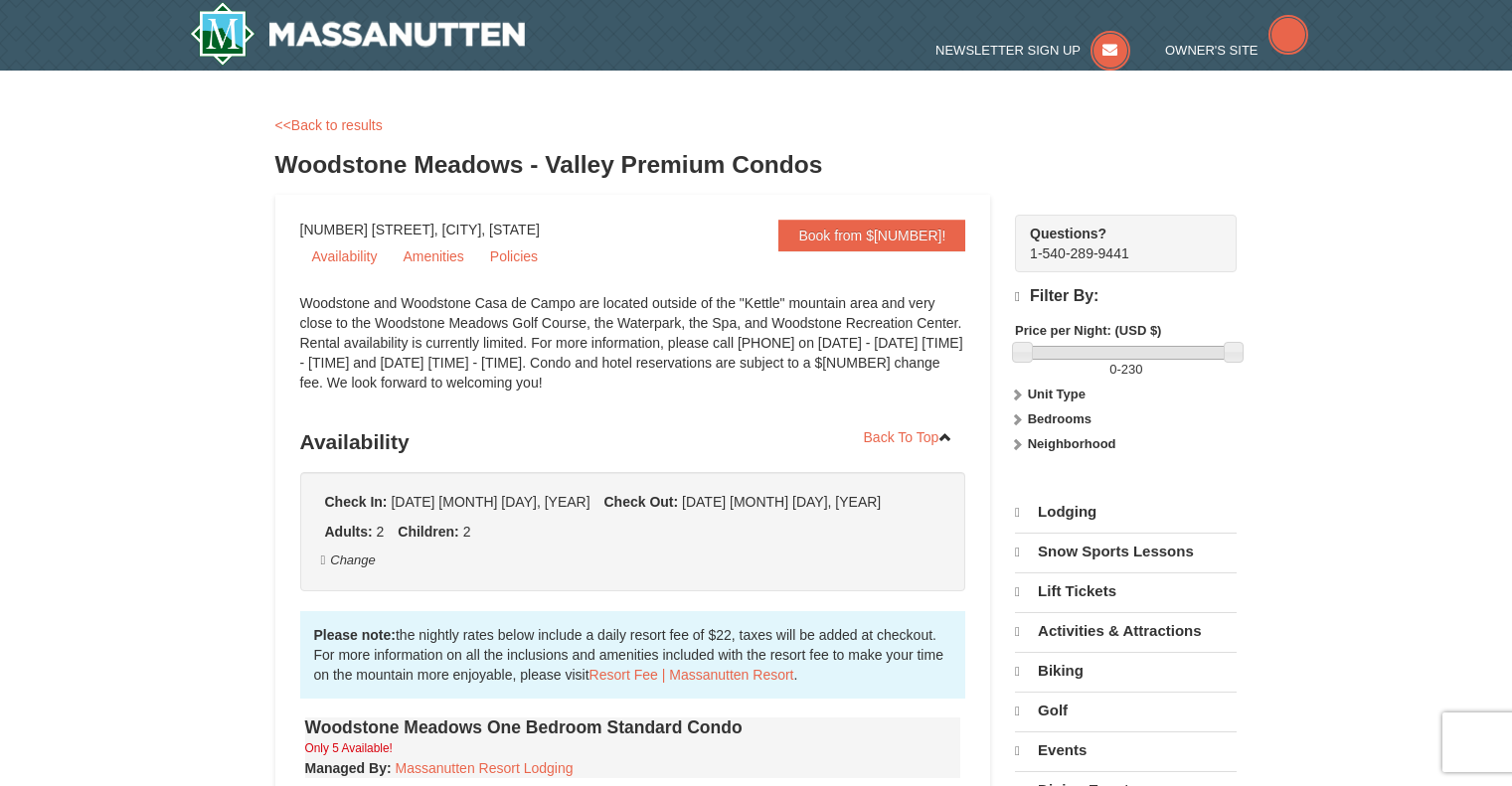 scroll, scrollTop: 0, scrollLeft: 0, axis: both 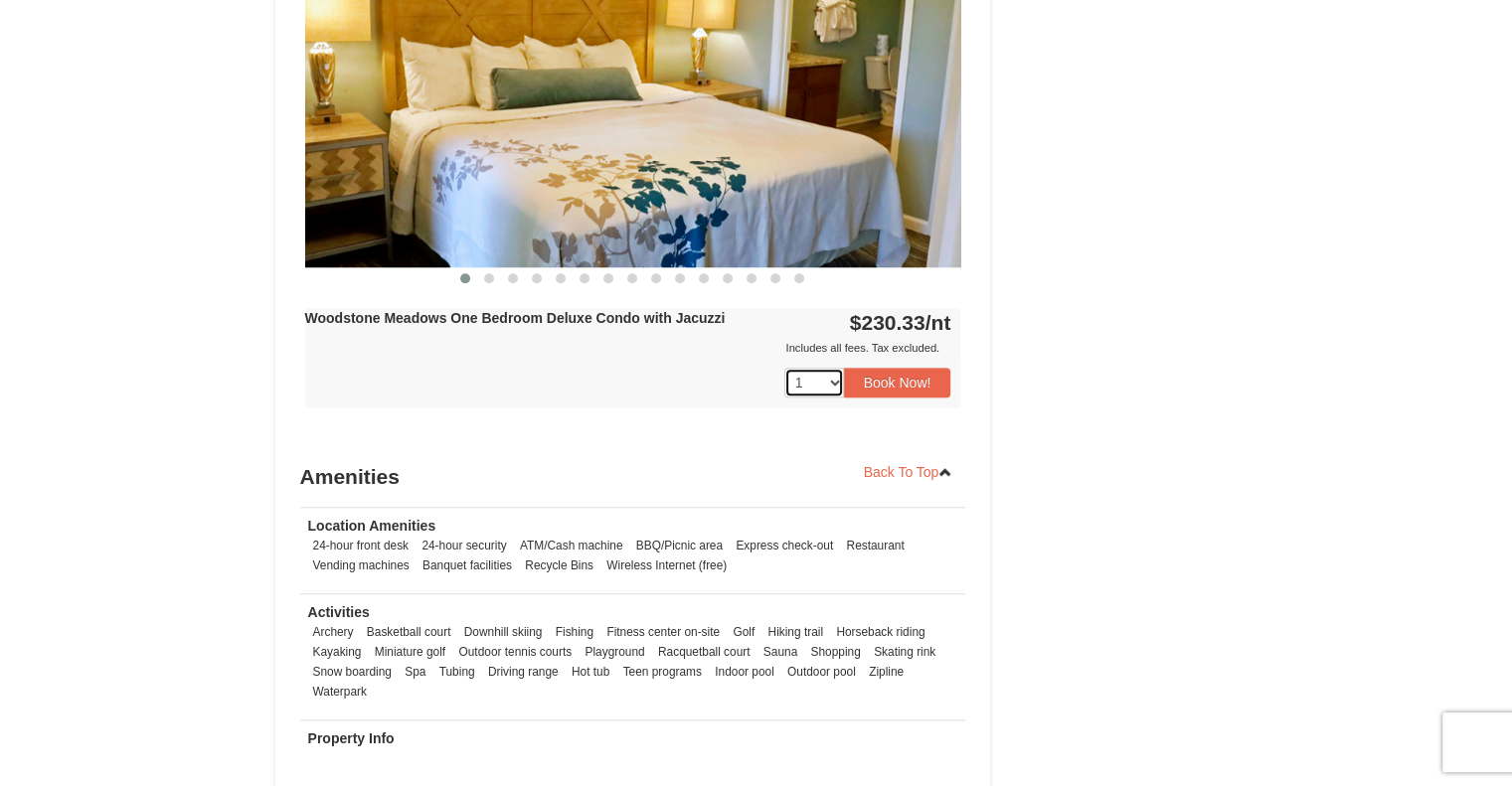 click on "1
2
3
4
5" at bounding box center [814, 383] 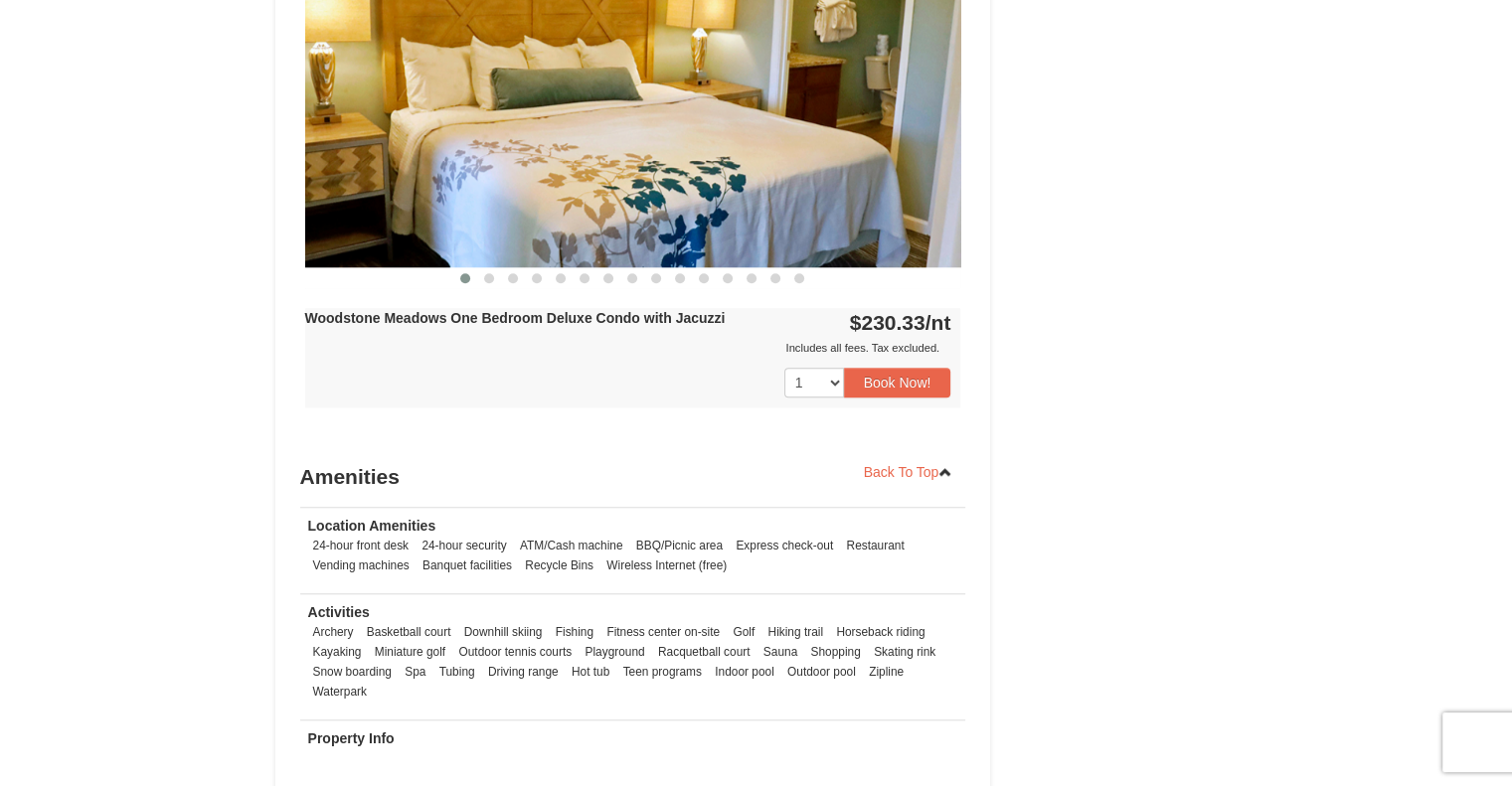 click on "1
2
3
4
5
Book Now!" at bounding box center [633, 383] 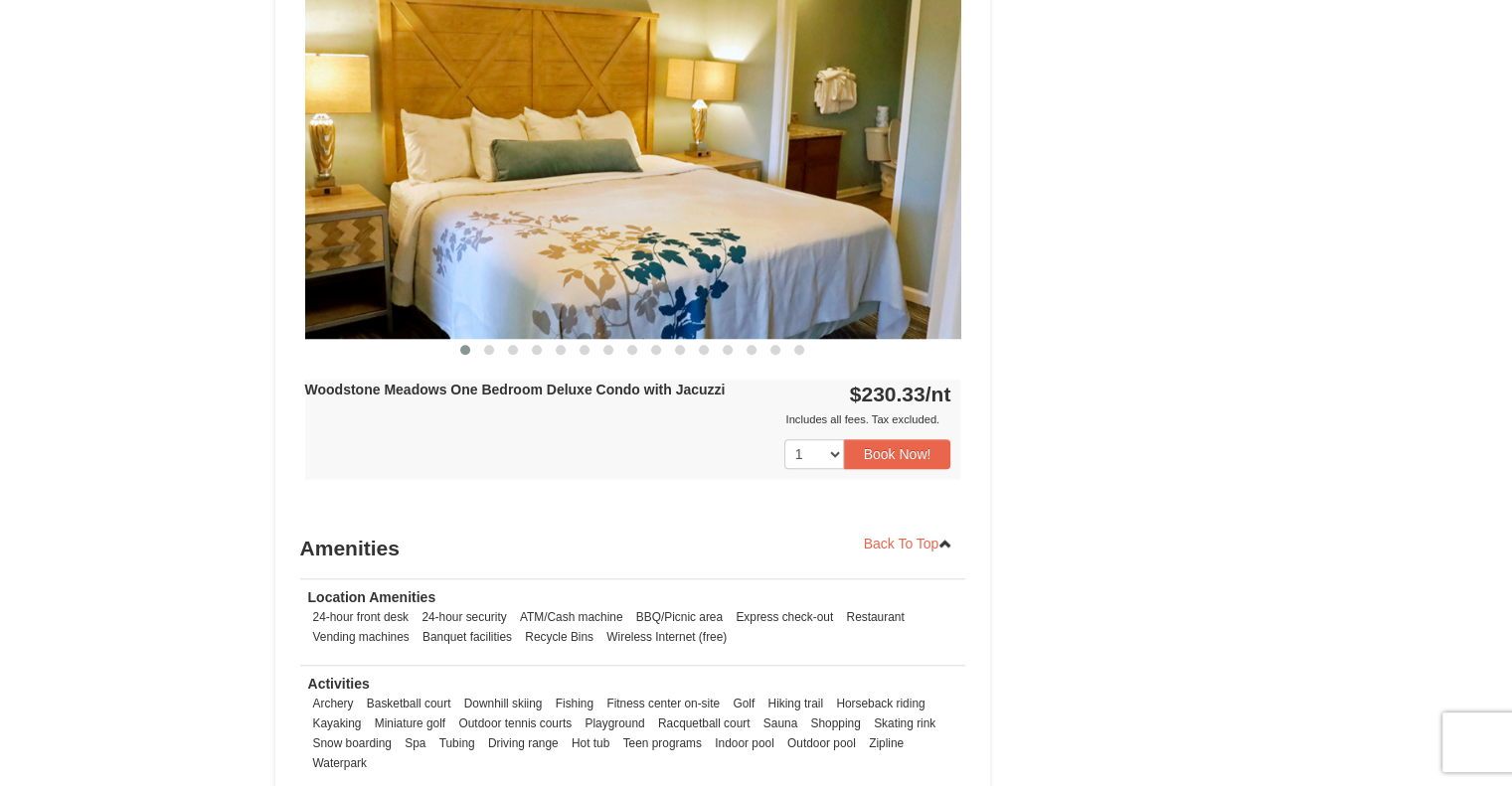 scroll, scrollTop: 1391, scrollLeft: 0, axis: vertical 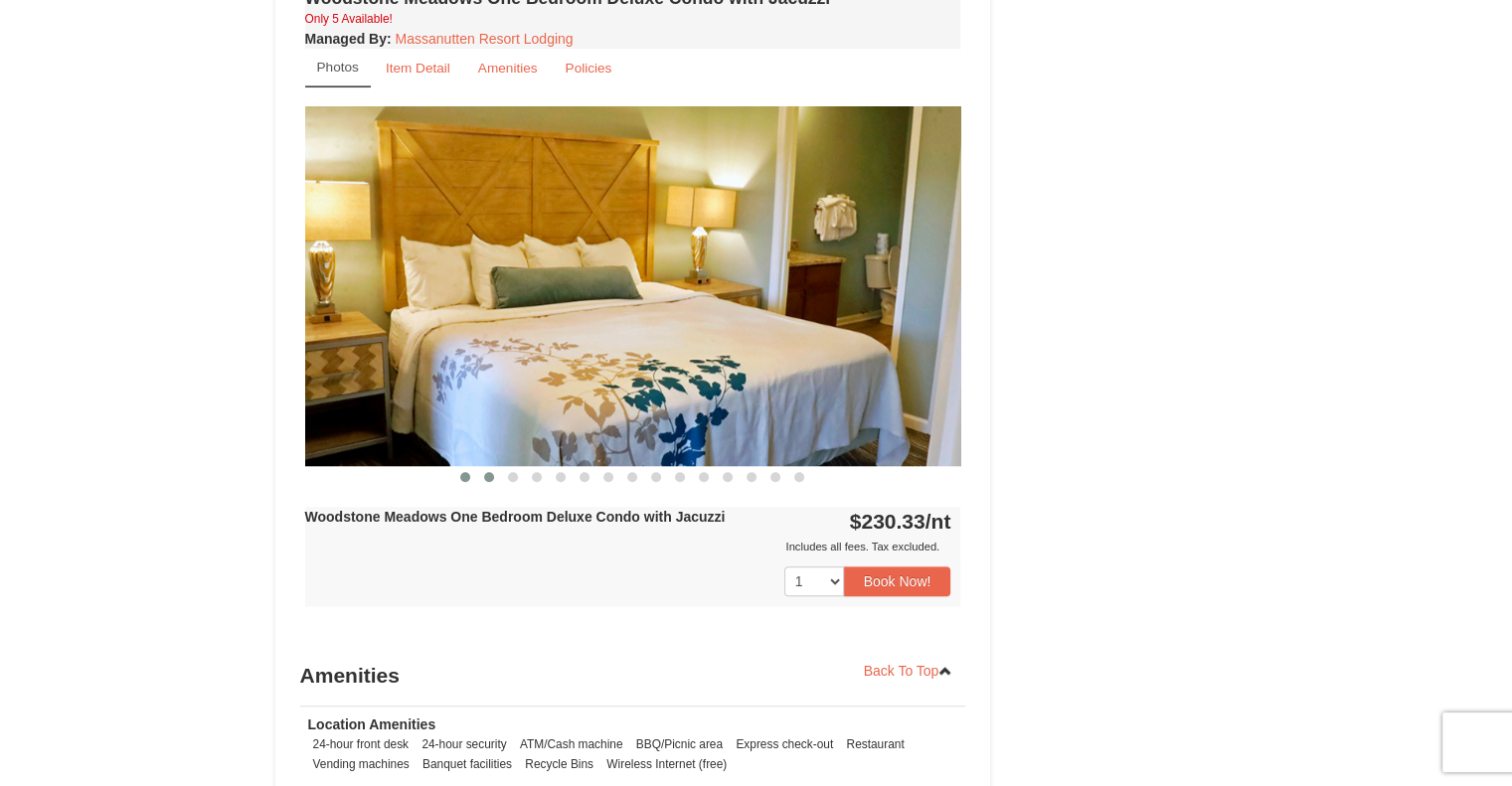 click at bounding box center (489, 477) 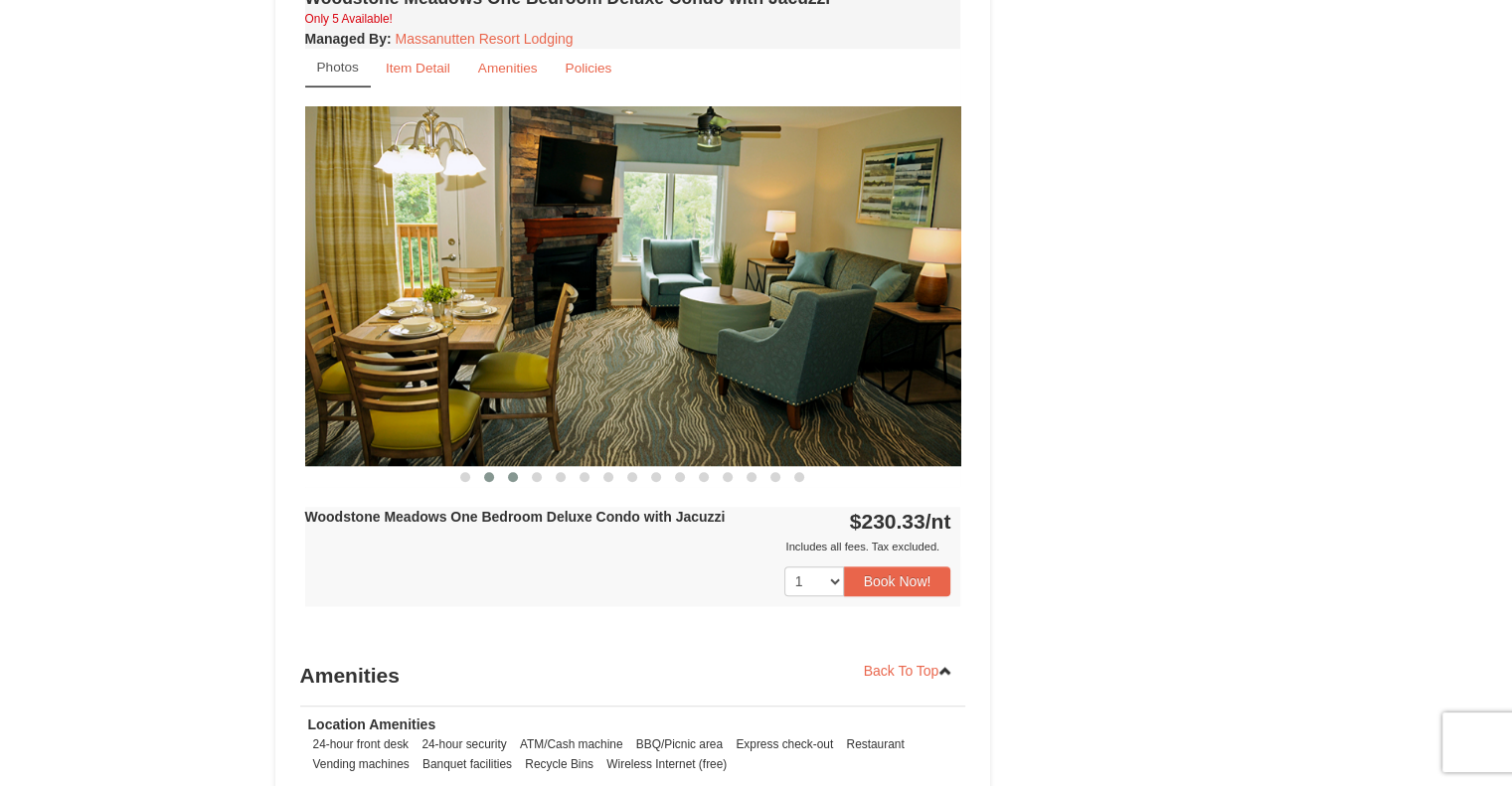 click at bounding box center (513, 477) 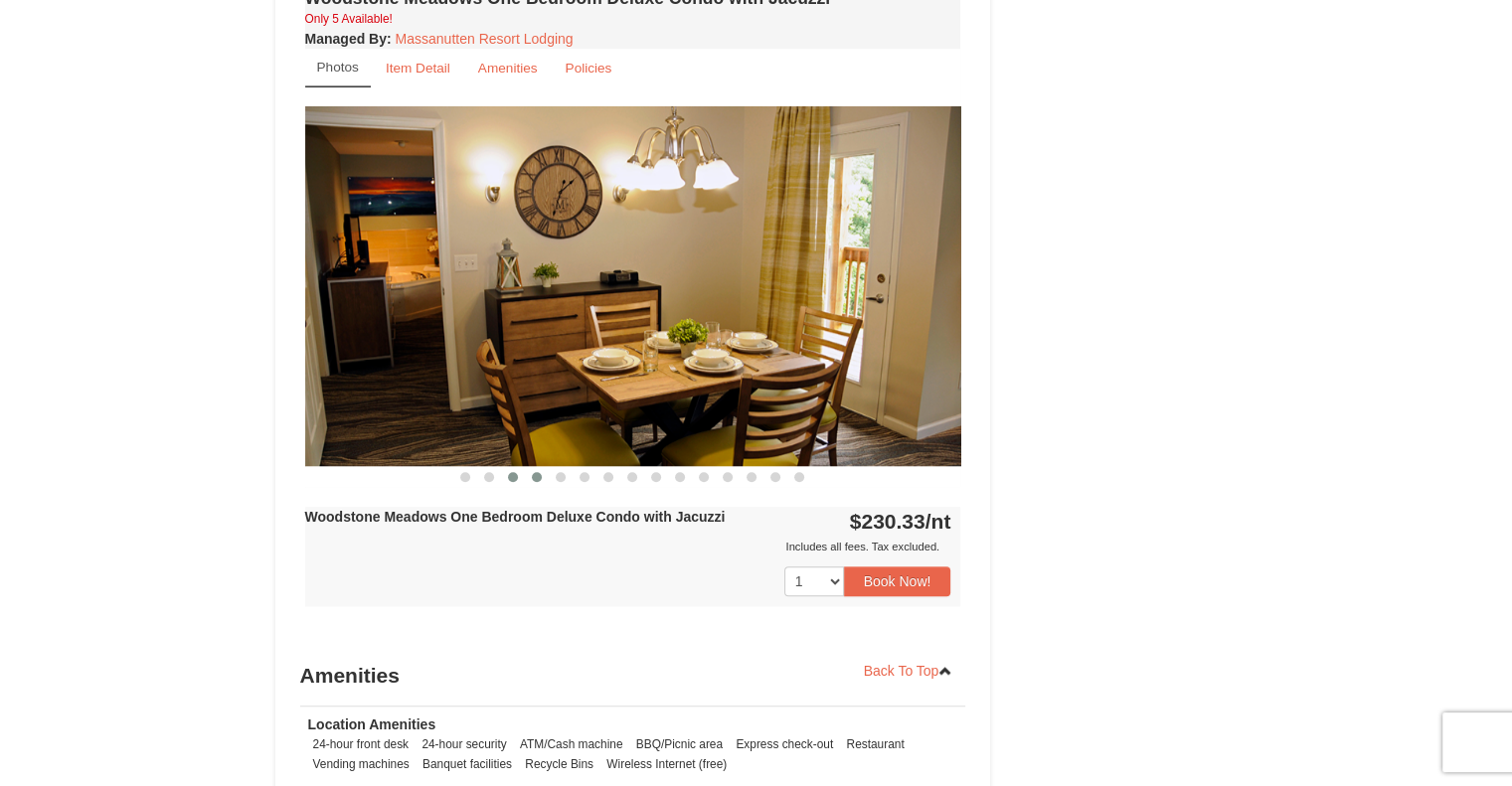click at bounding box center [537, 477] 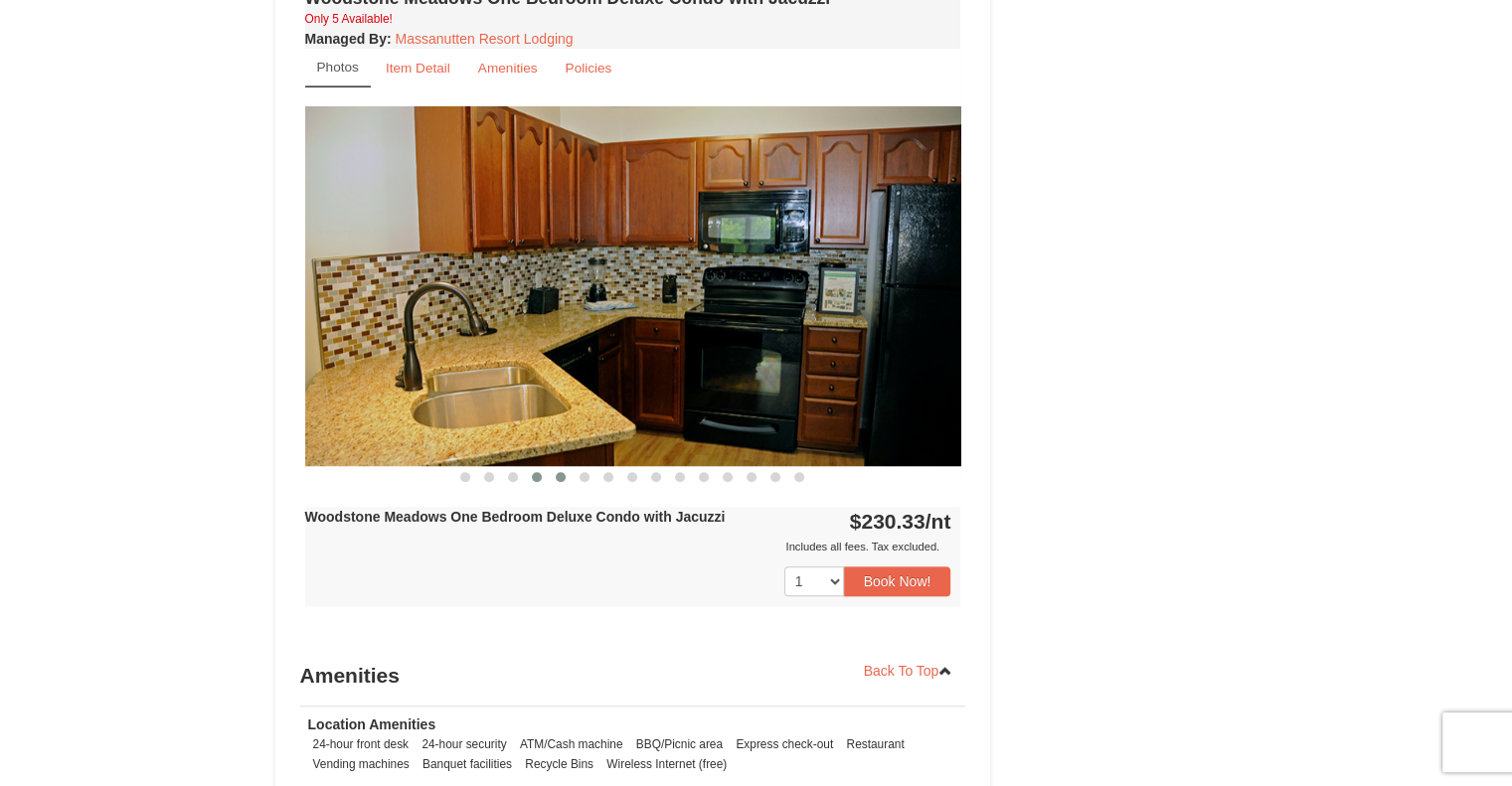 click at bounding box center [561, 477] 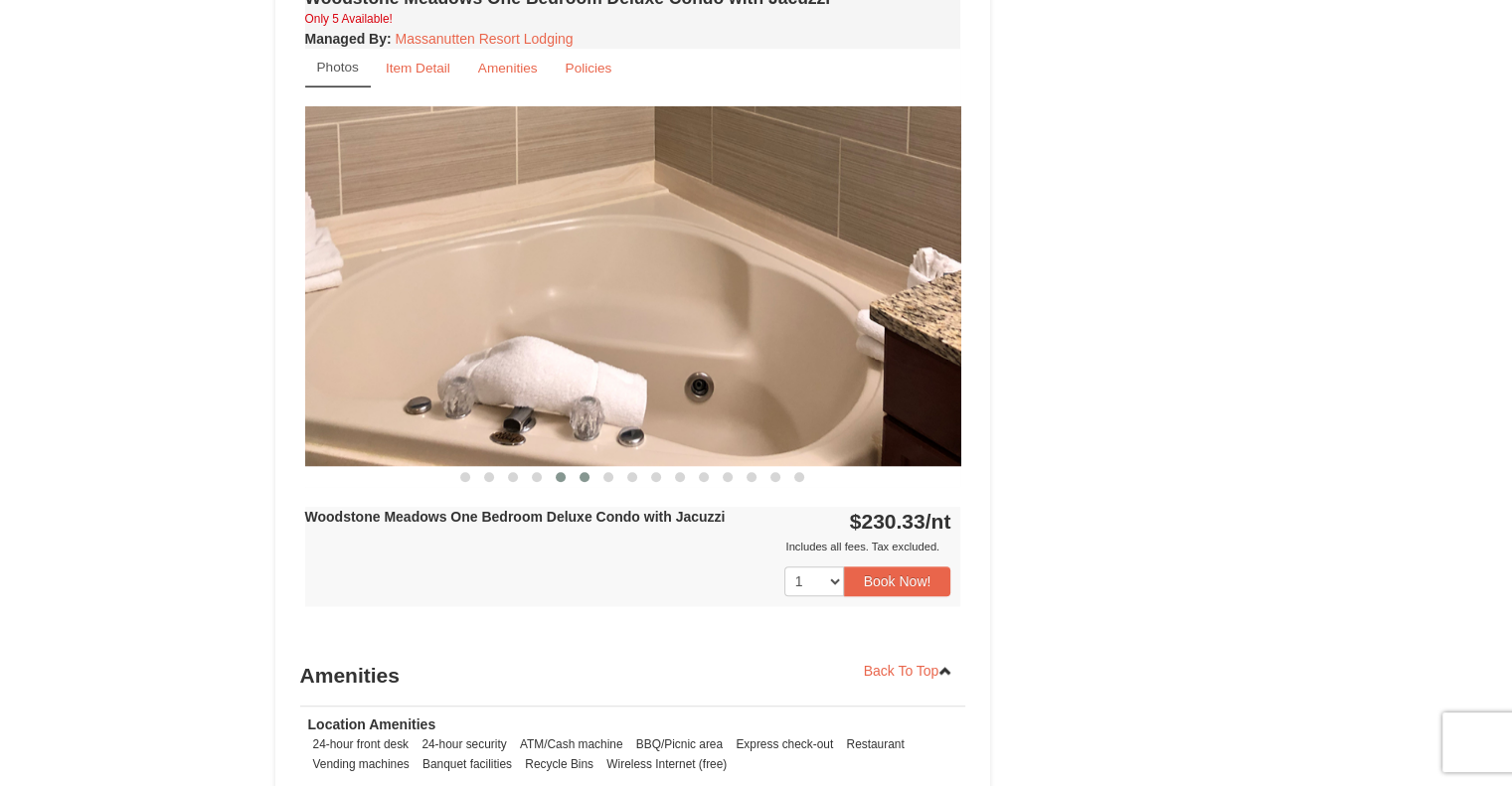 click at bounding box center (585, 477) 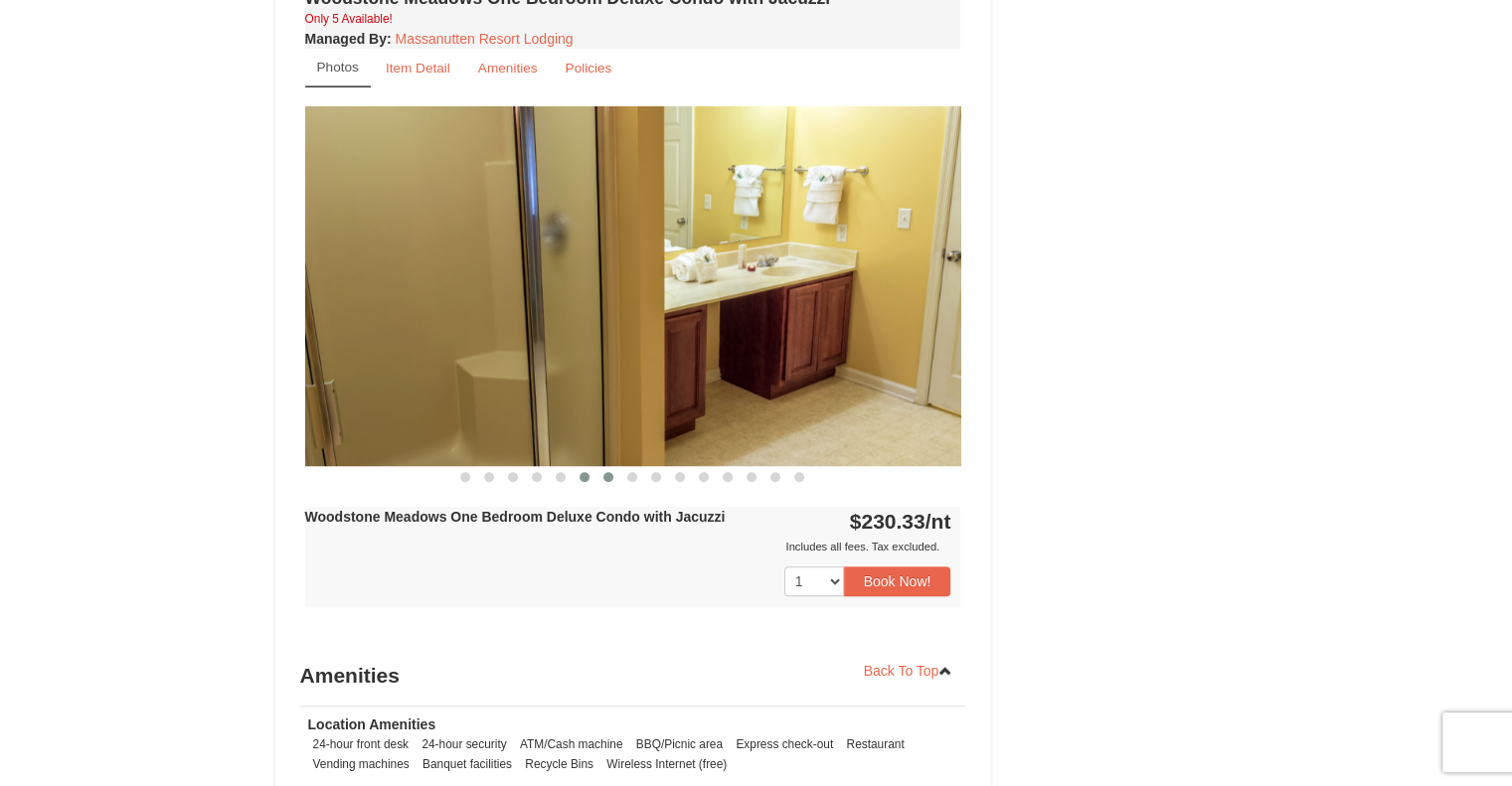 click at bounding box center [608, 477] 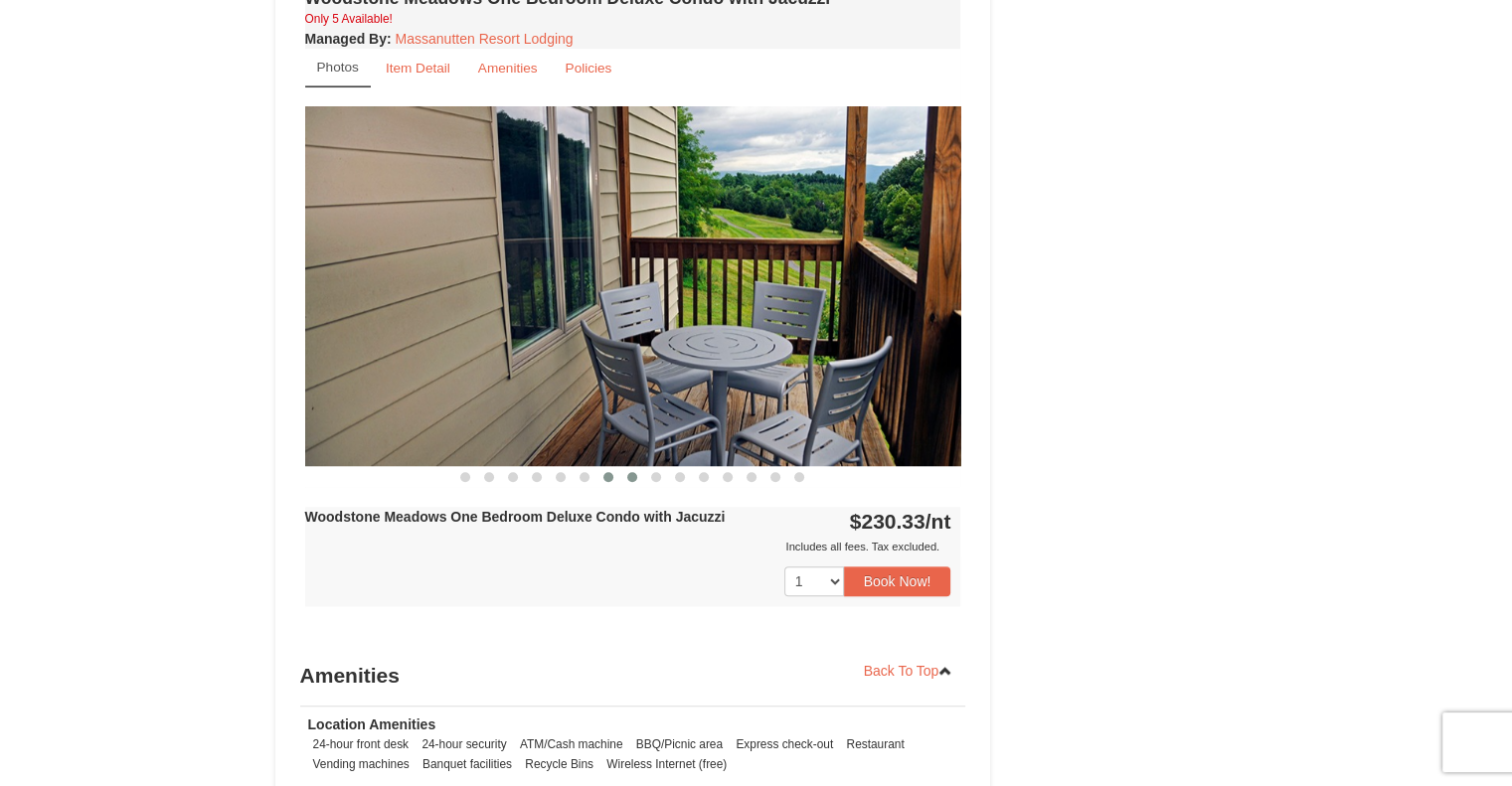 click at bounding box center (632, 477) 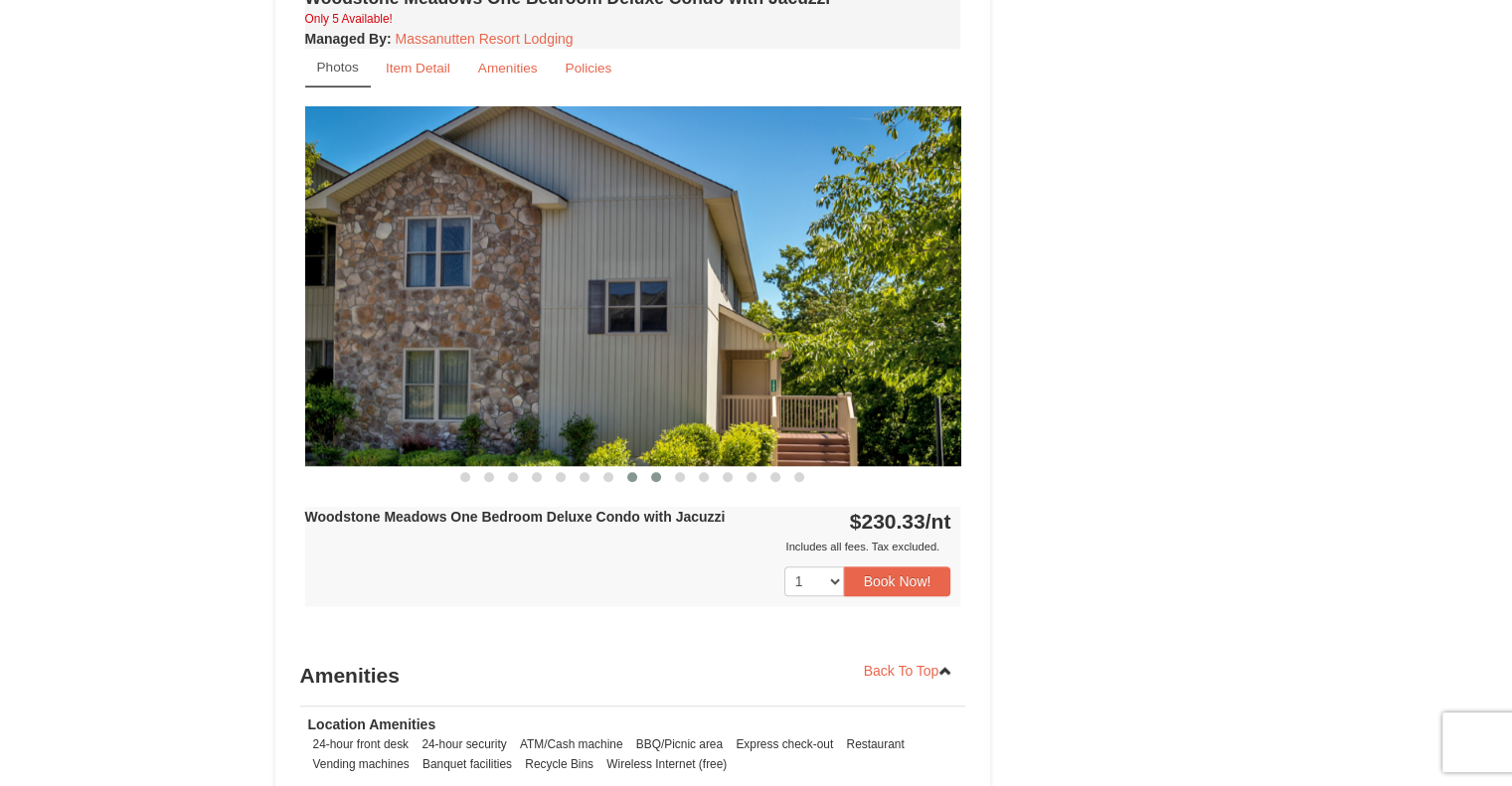 click at bounding box center [656, 477] 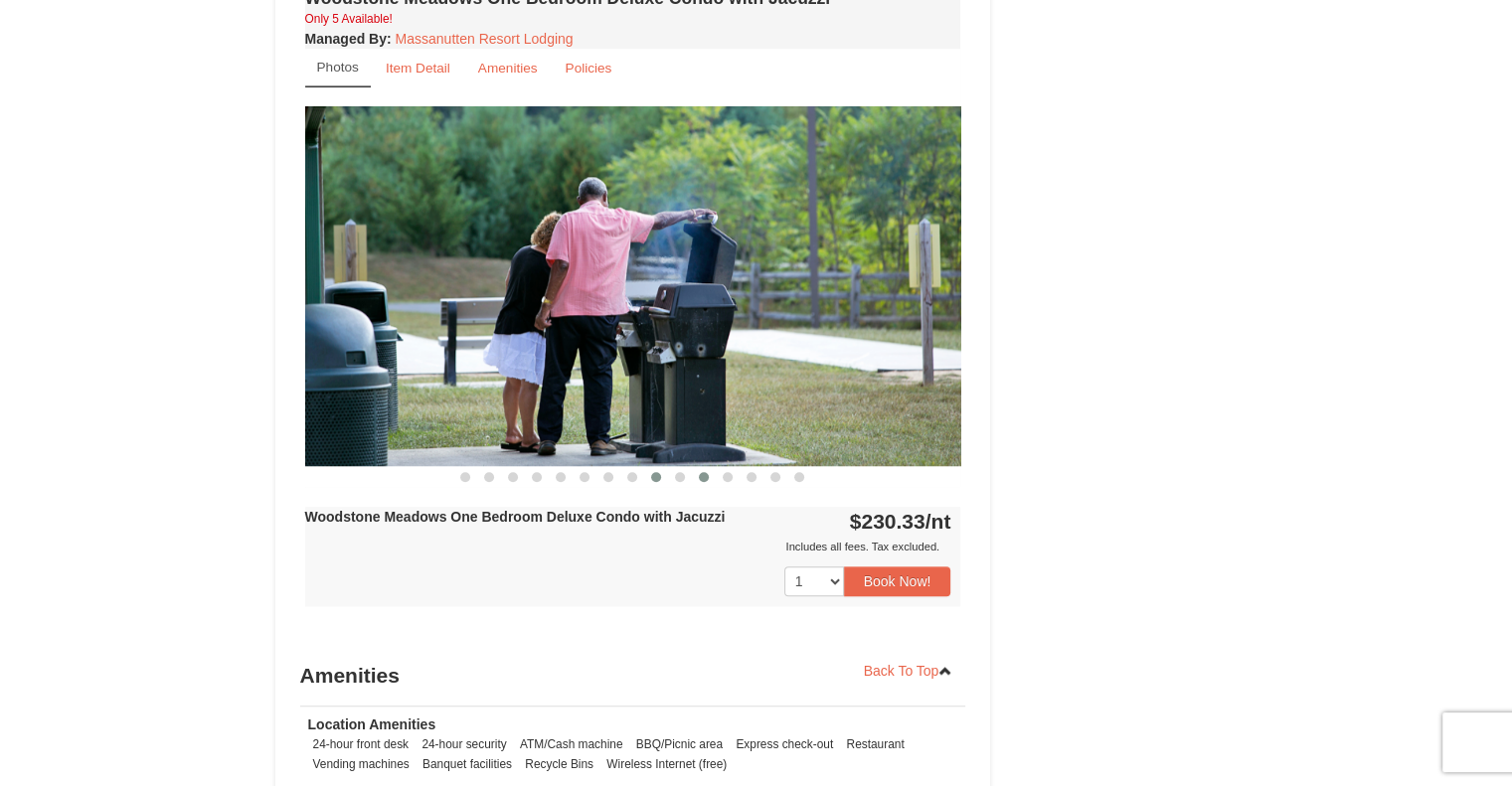 click at bounding box center [704, 477] 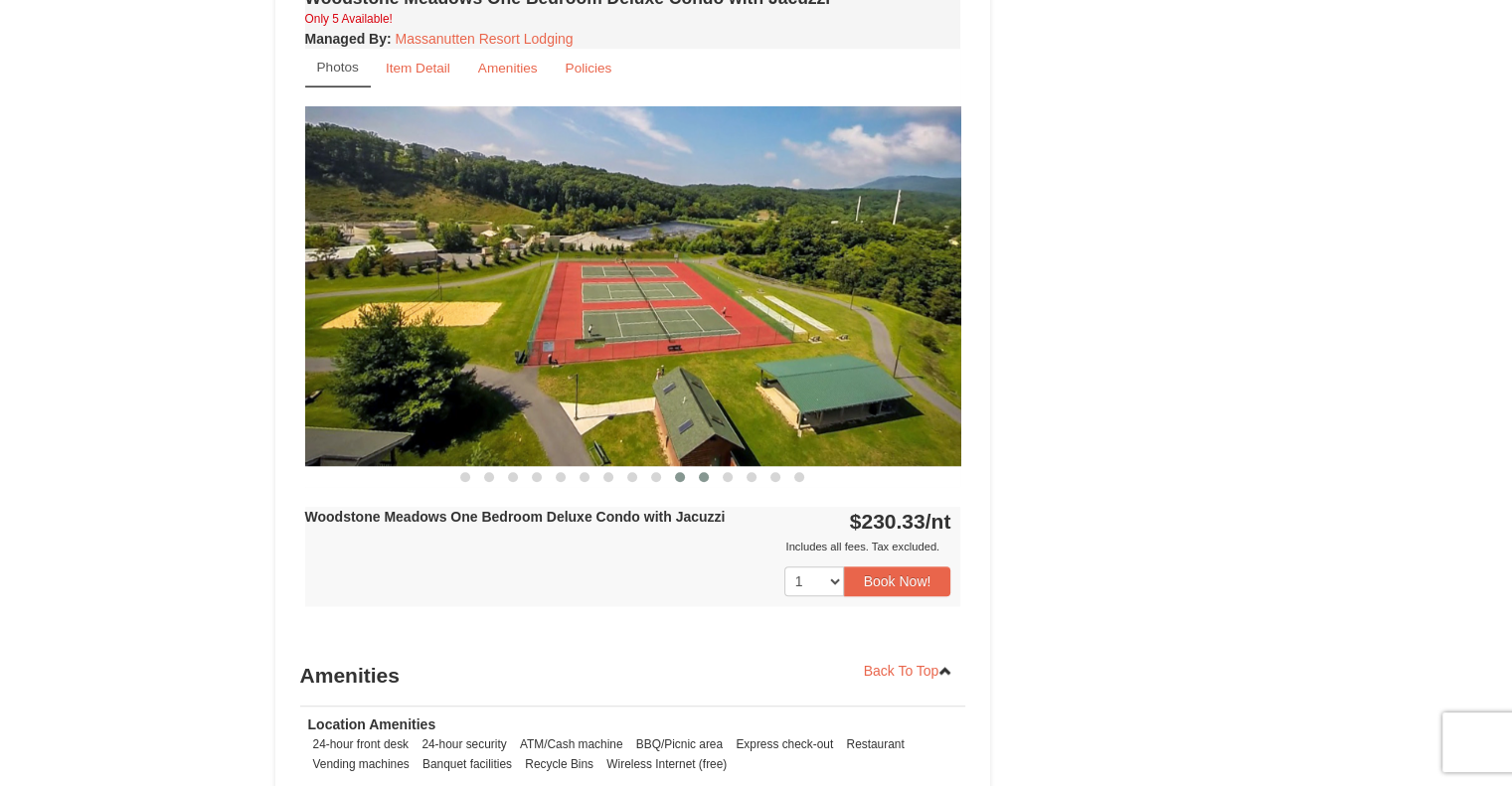 click at bounding box center (680, 477) 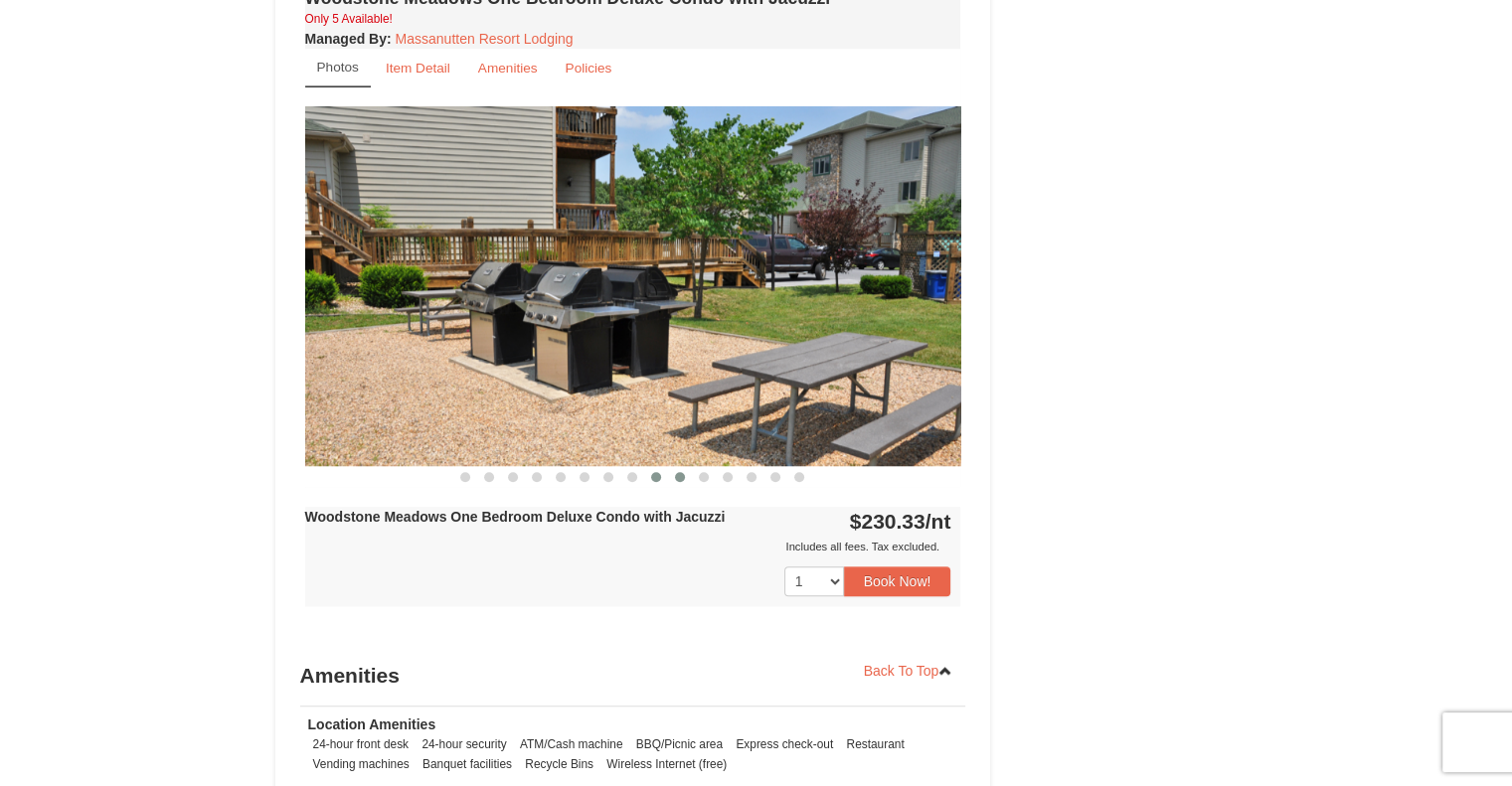 click at bounding box center [656, 477] 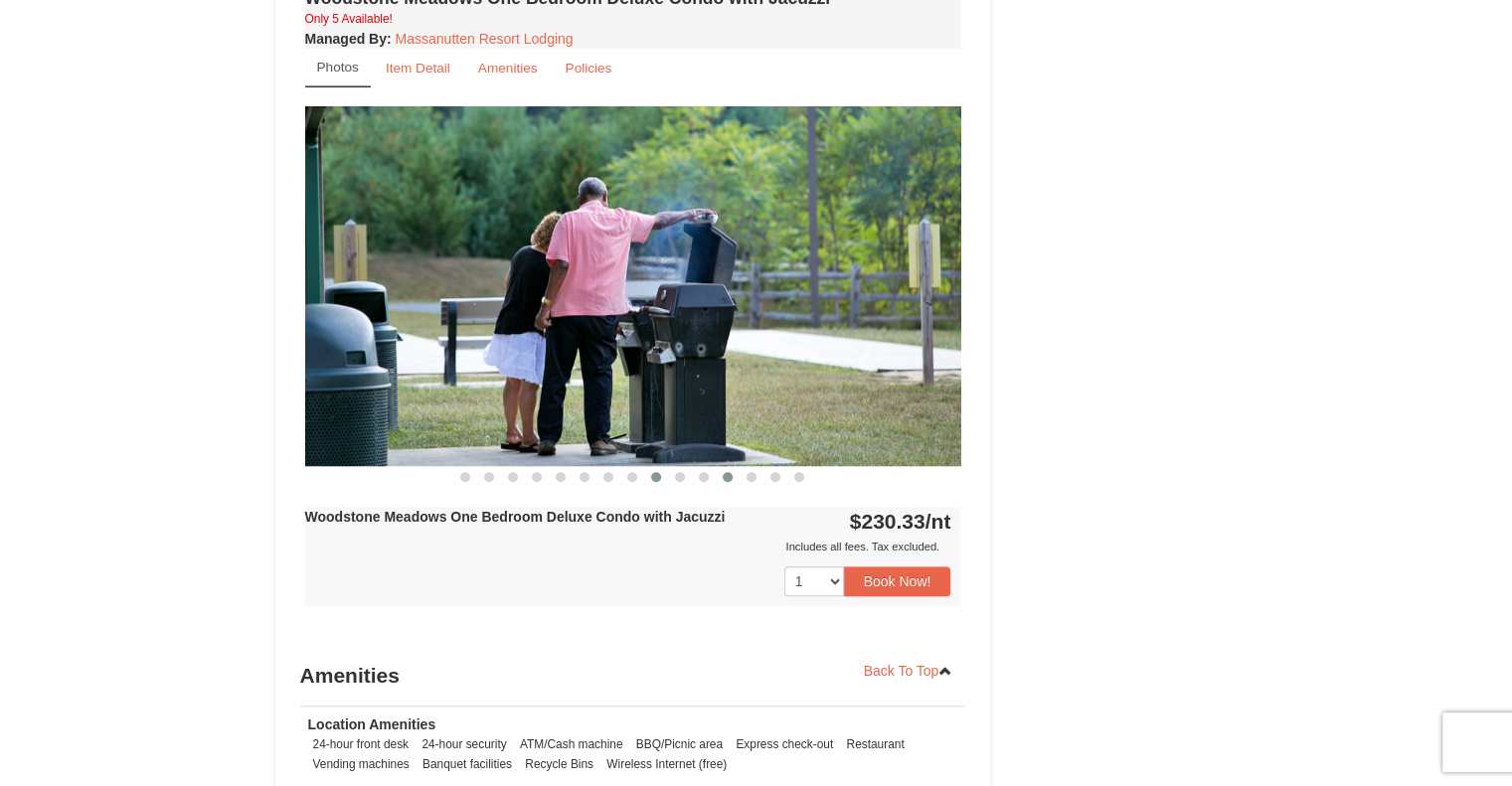 click at bounding box center [728, 477] 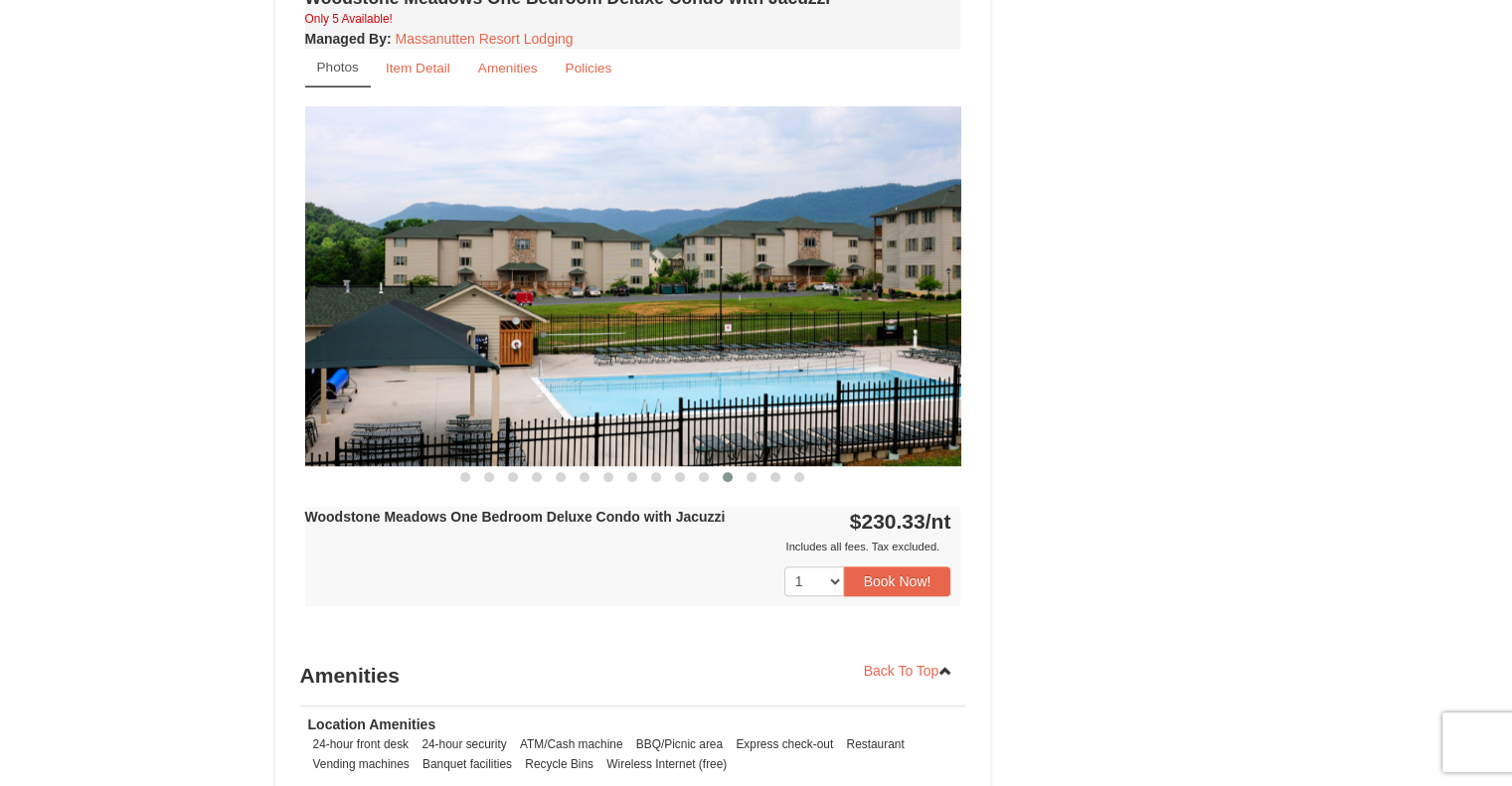 click on "Woodstone Meadows One Bedroom Deluxe Condo with Jacuzzi
Only 5 Available!
Managed By :   Massanutten Resort Lodging
Photos
Item Detail
Amenities
Policies
Woodstone Meadows - Valley Premium Condos  Details" at bounding box center [633, 314] 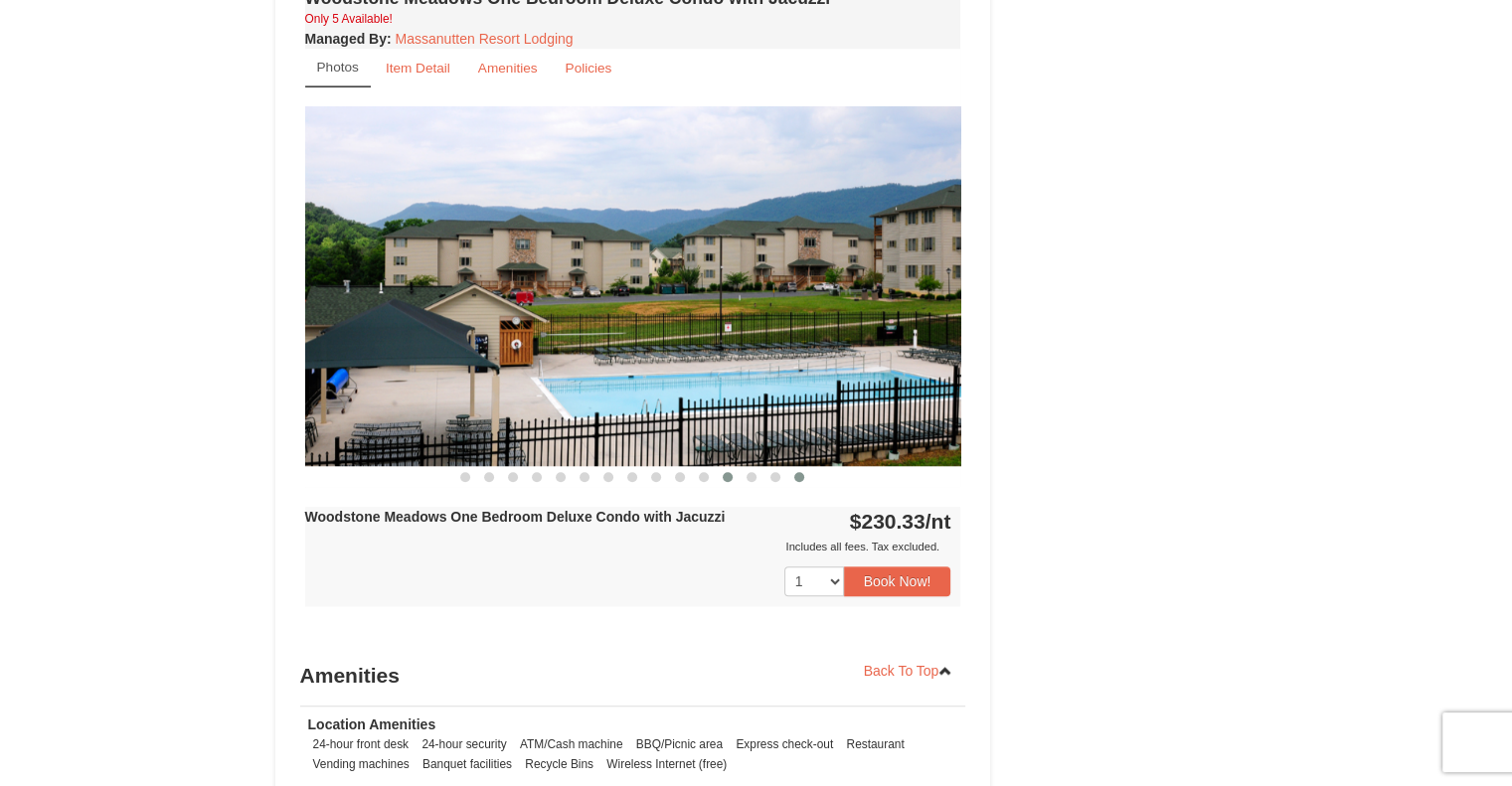 click at bounding box center (799, 477) 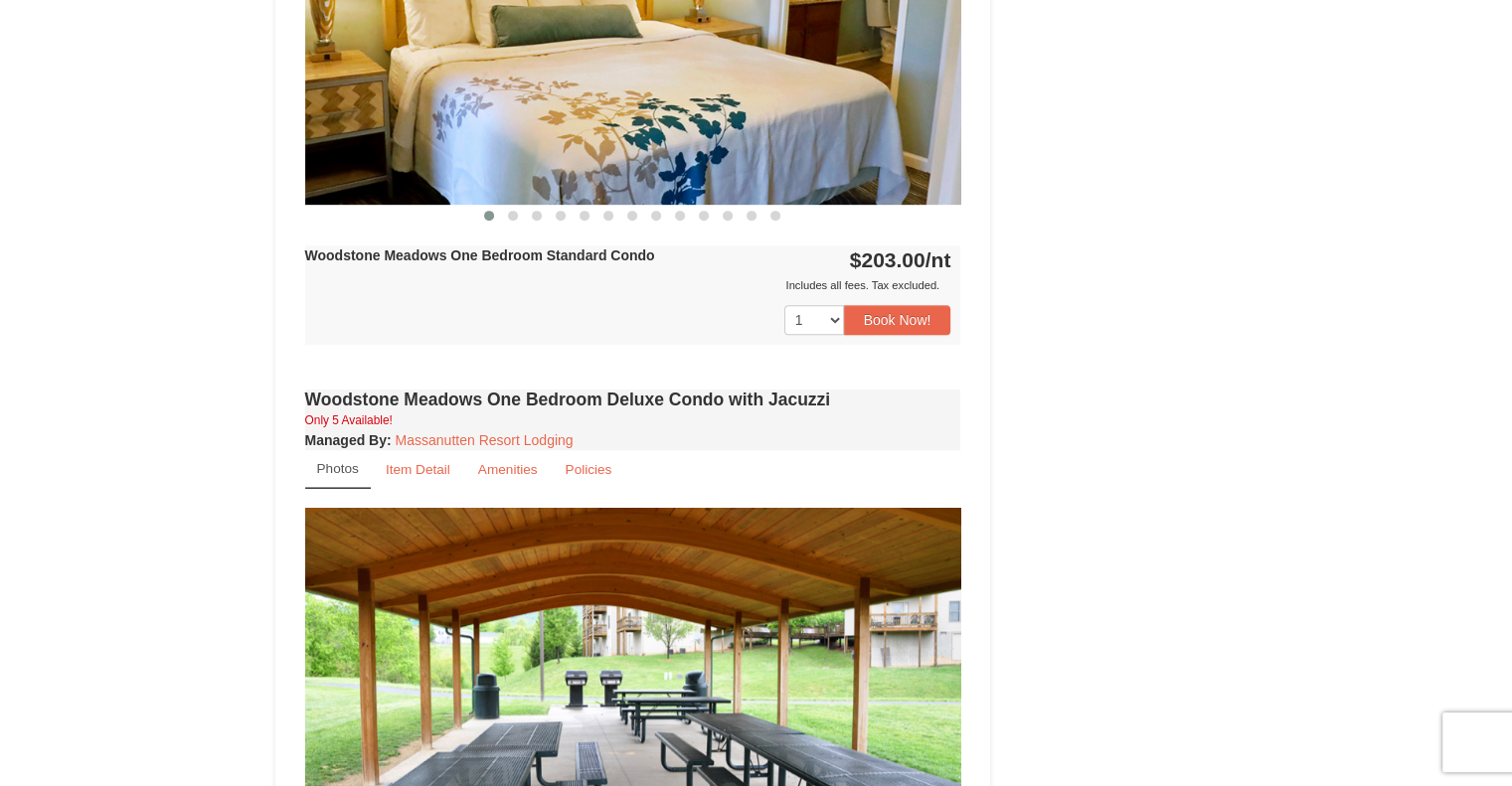 scroll, scrollTop: 894, scrollLeft: 0, axis: vertical 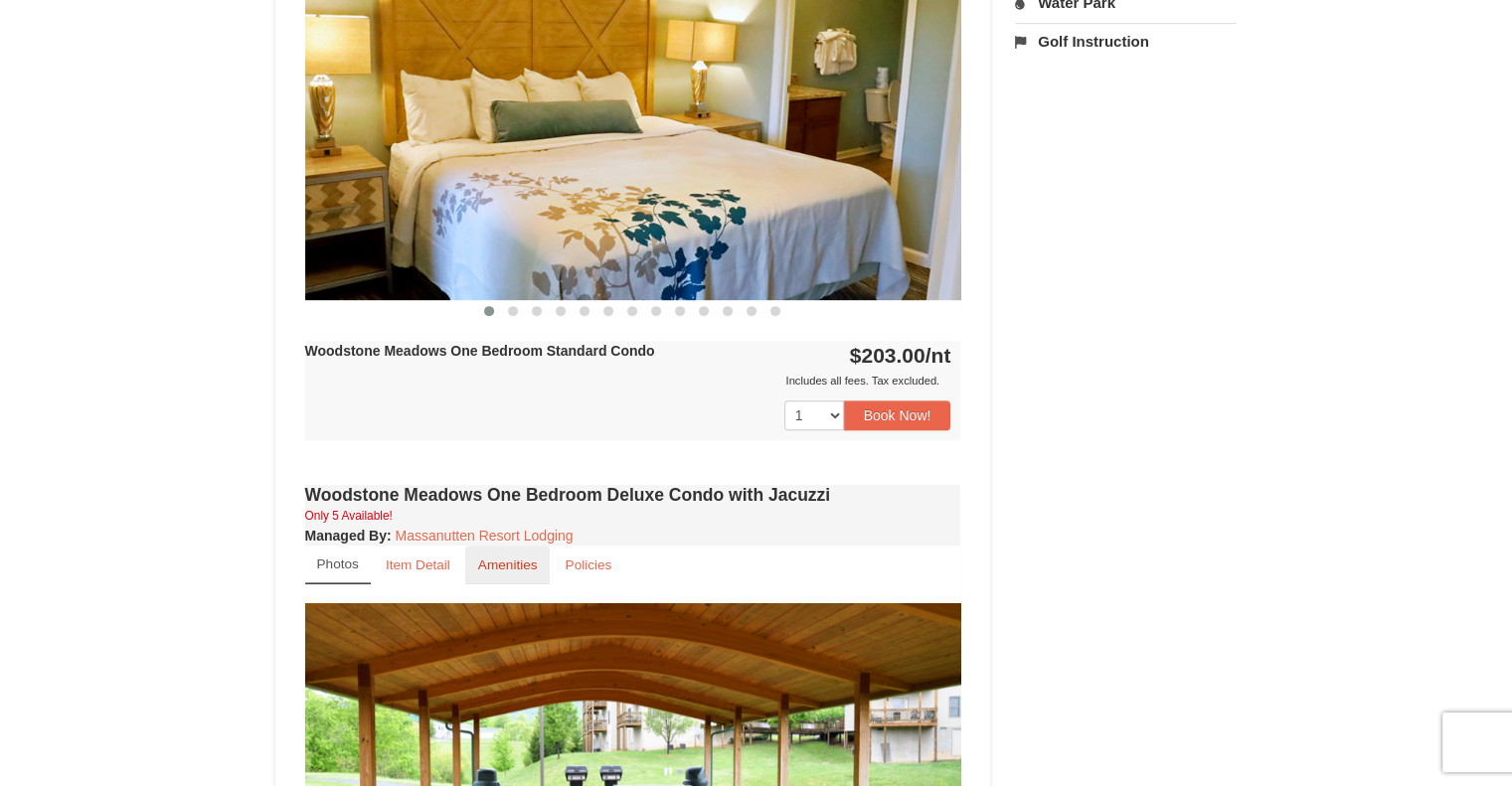 click on "Amenities" at bounding box center (508, 564) 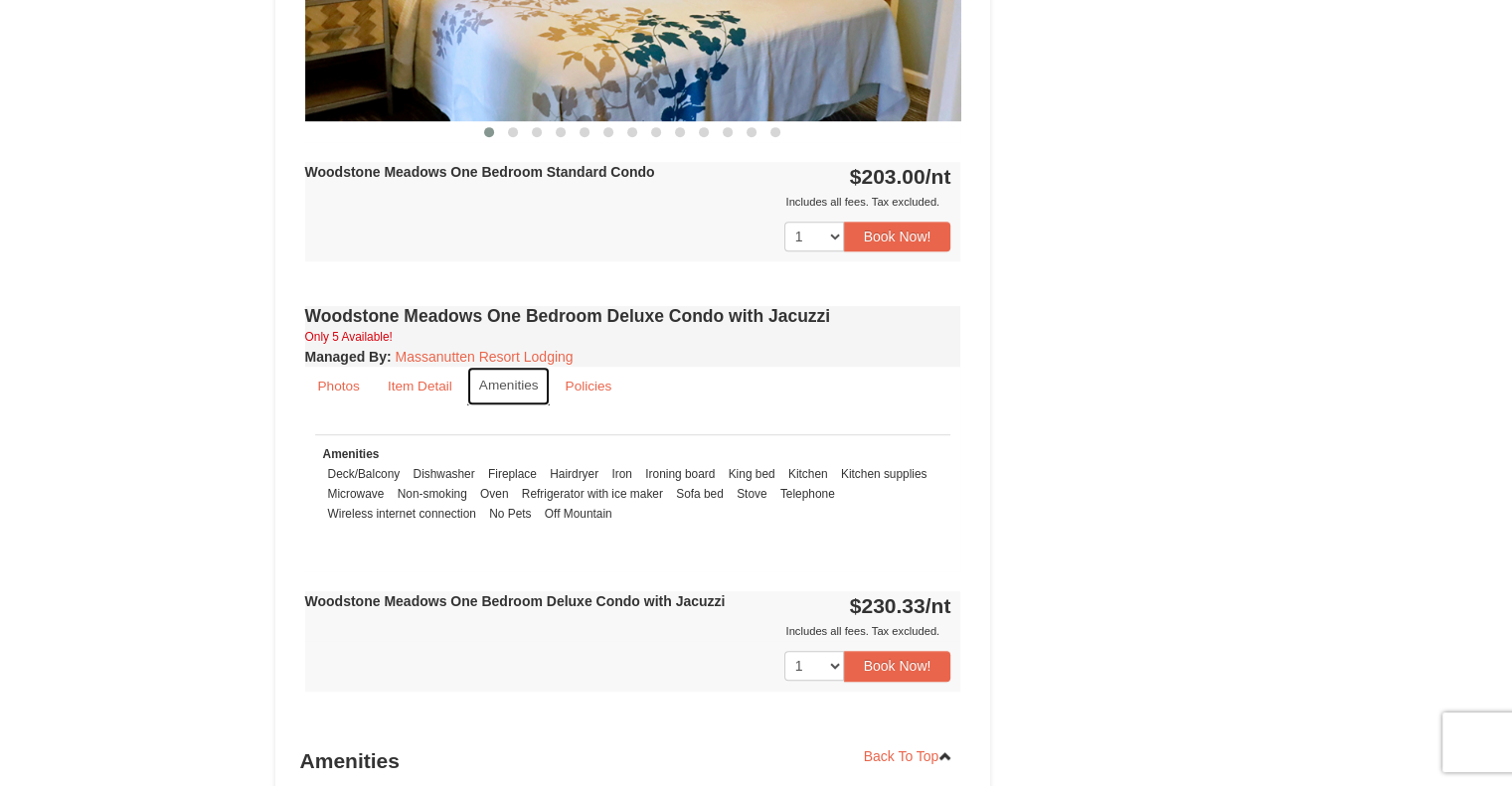scroll, scrollTop: 1093, scrollLeft: 0, axis: vertical 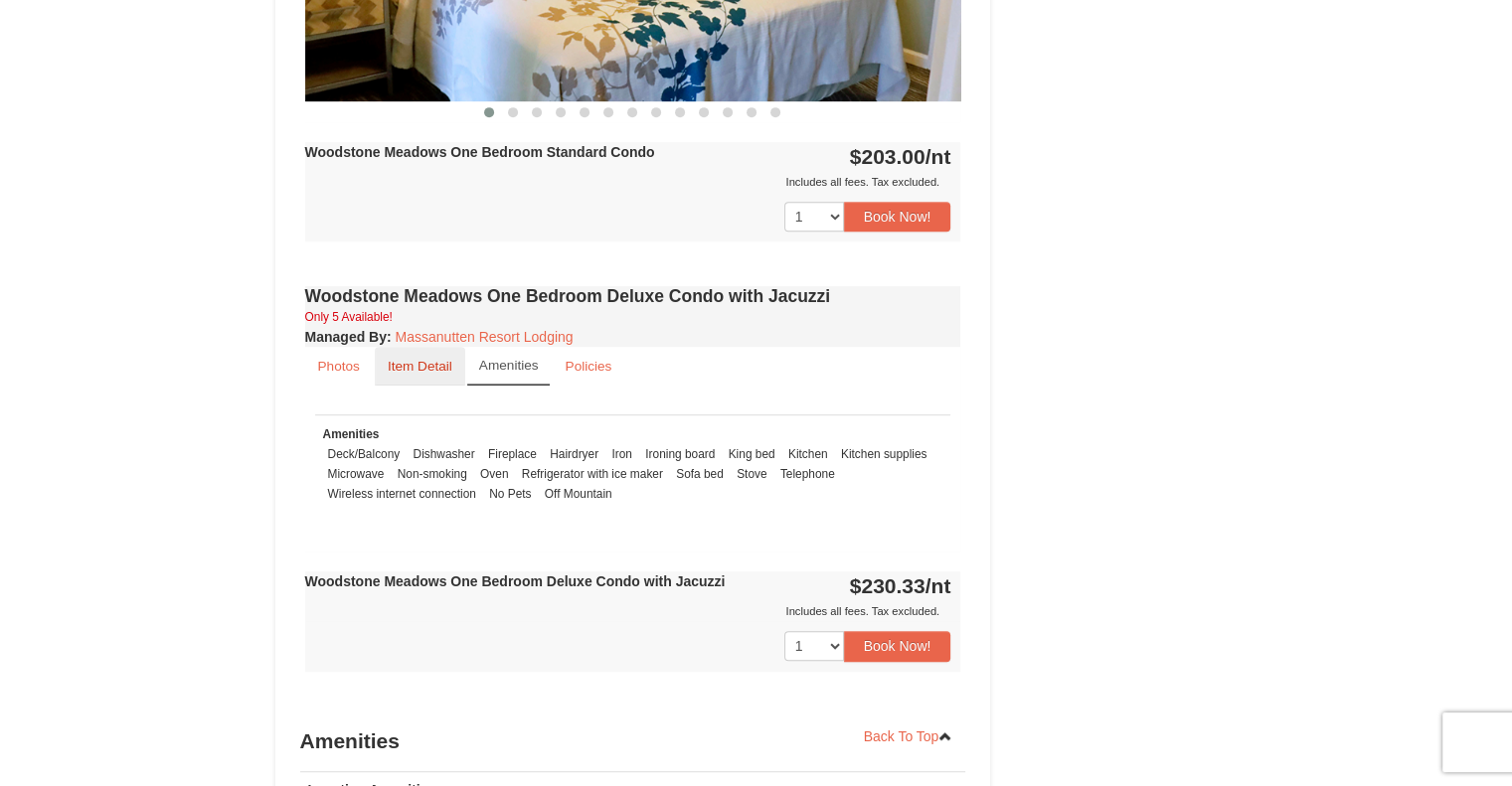 click on "Item Detail" at bounding box center (420, 366) 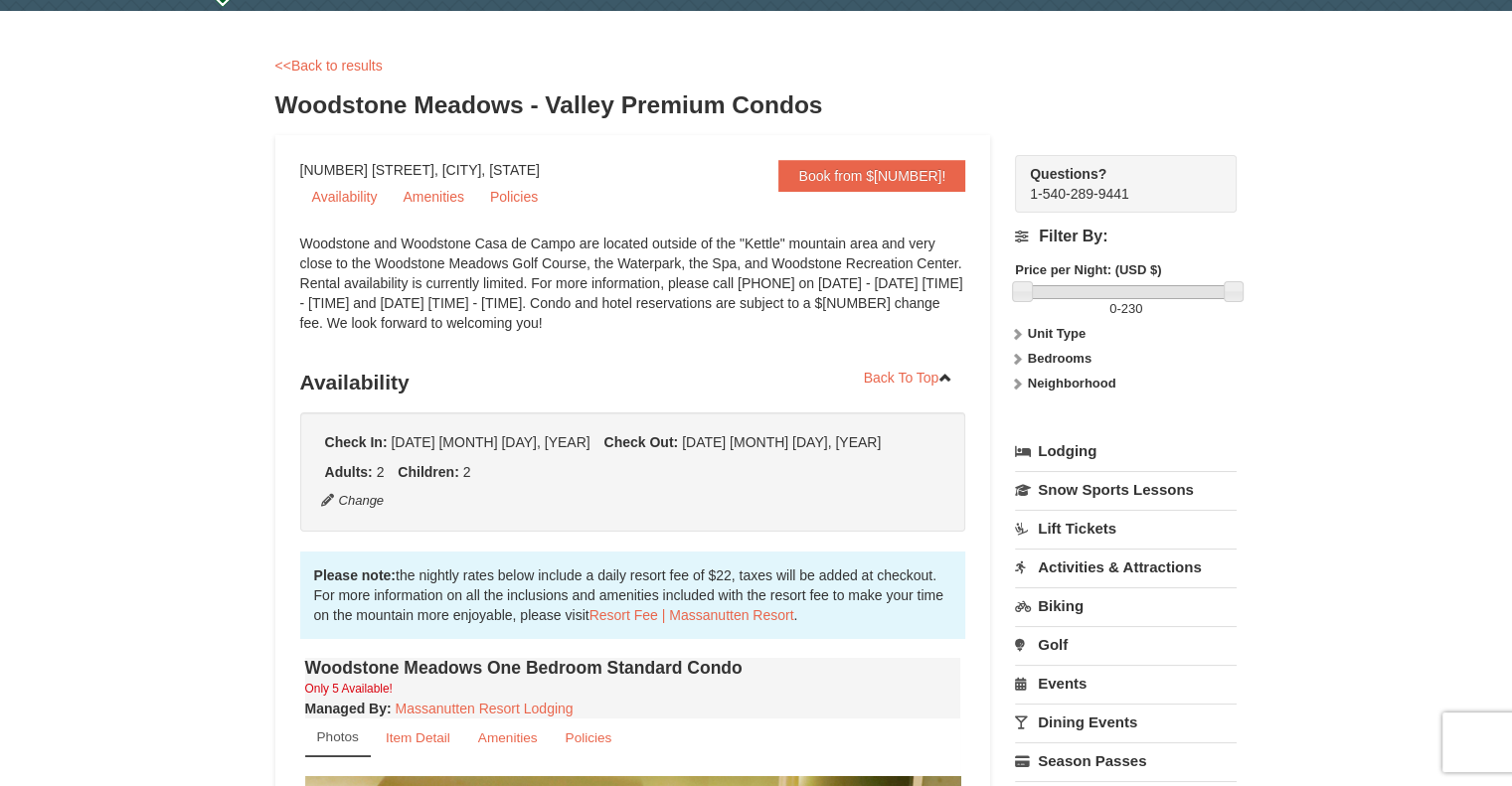 scroll, scrollTop: 0, scrollLeft: 0, axis: both 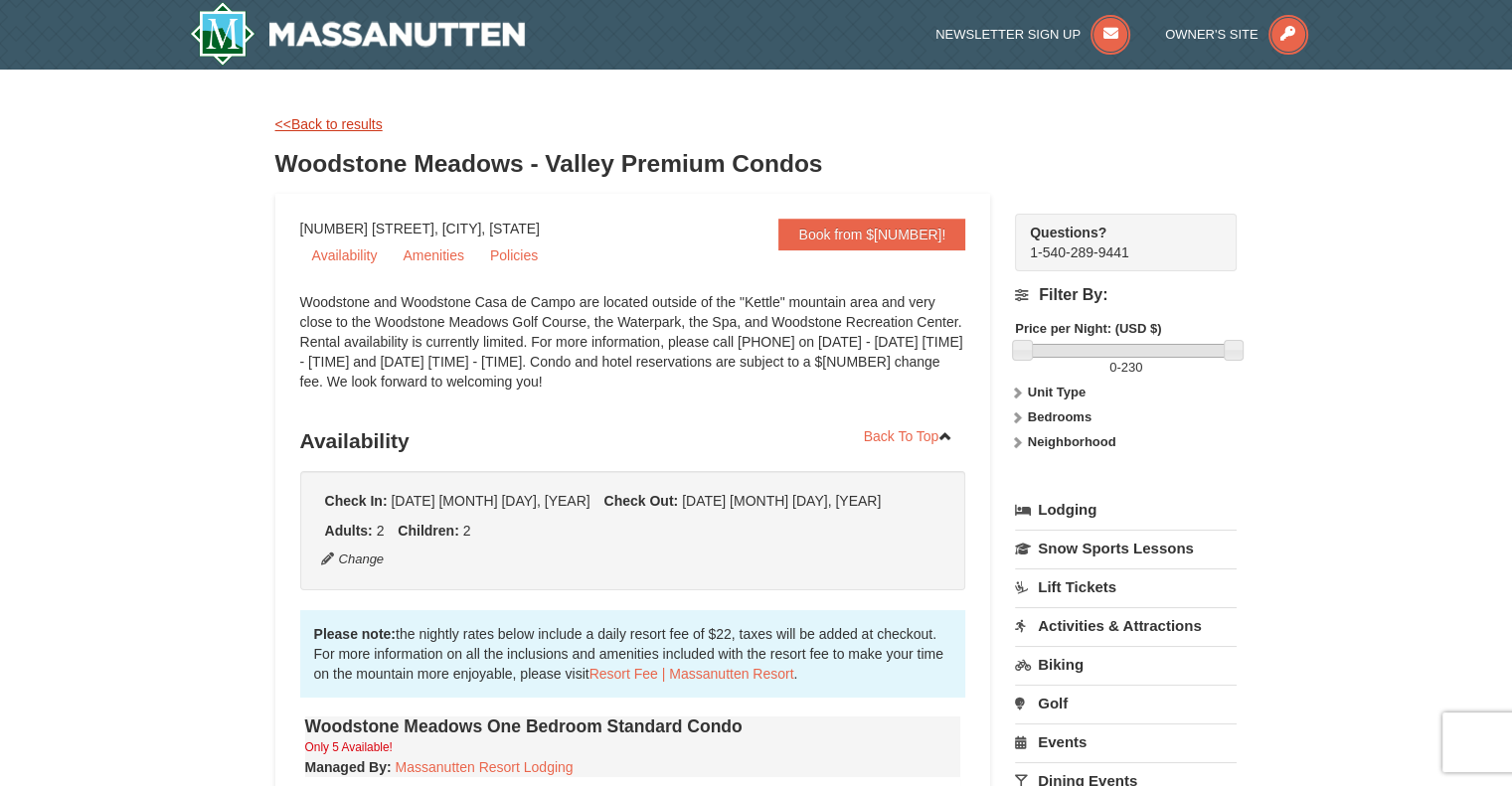 click on "<<Back to results" at bounding box center (329, 124) 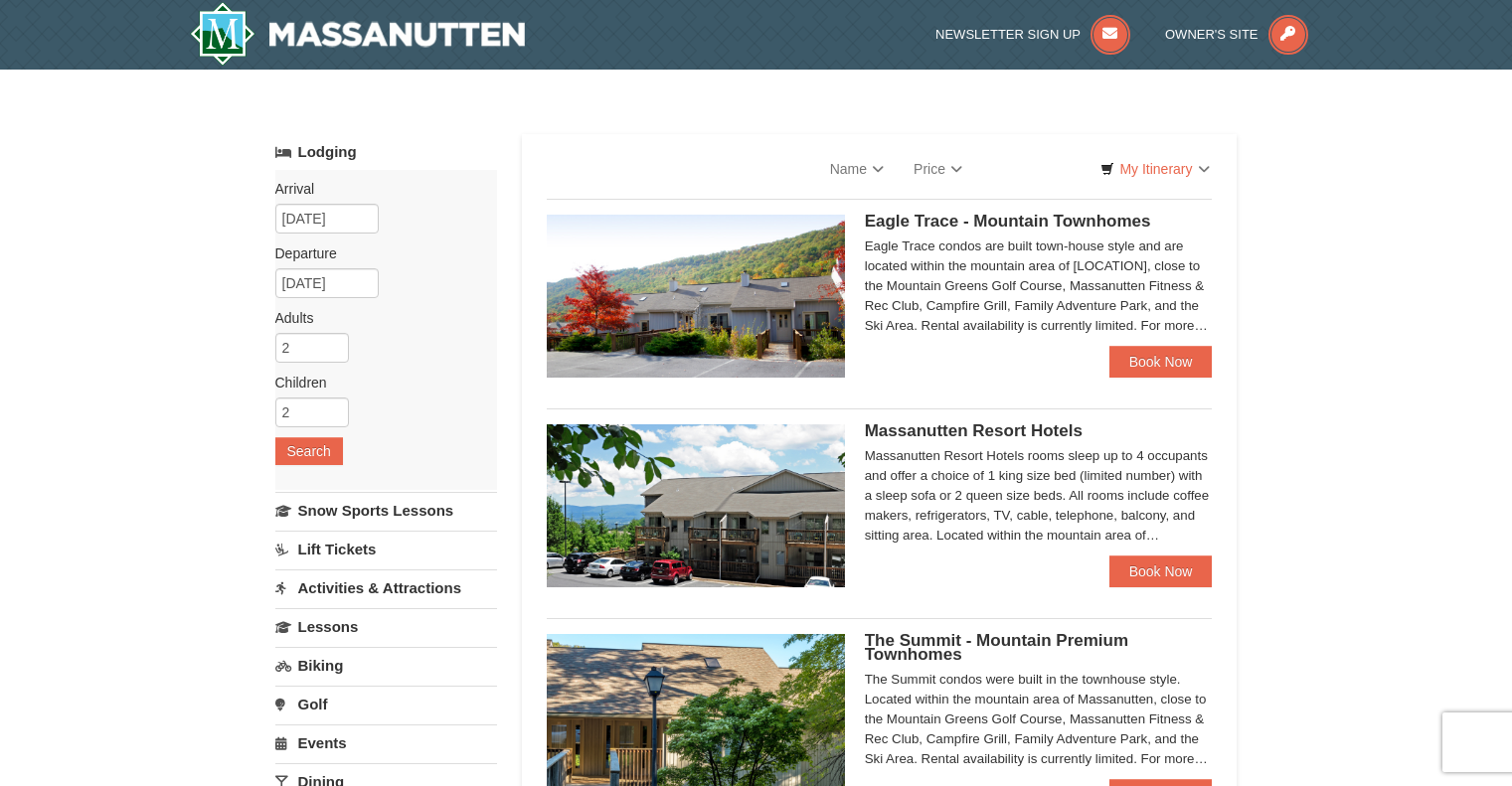 scroll, scrollTop: 0, scrollLeft: 0, axis: both 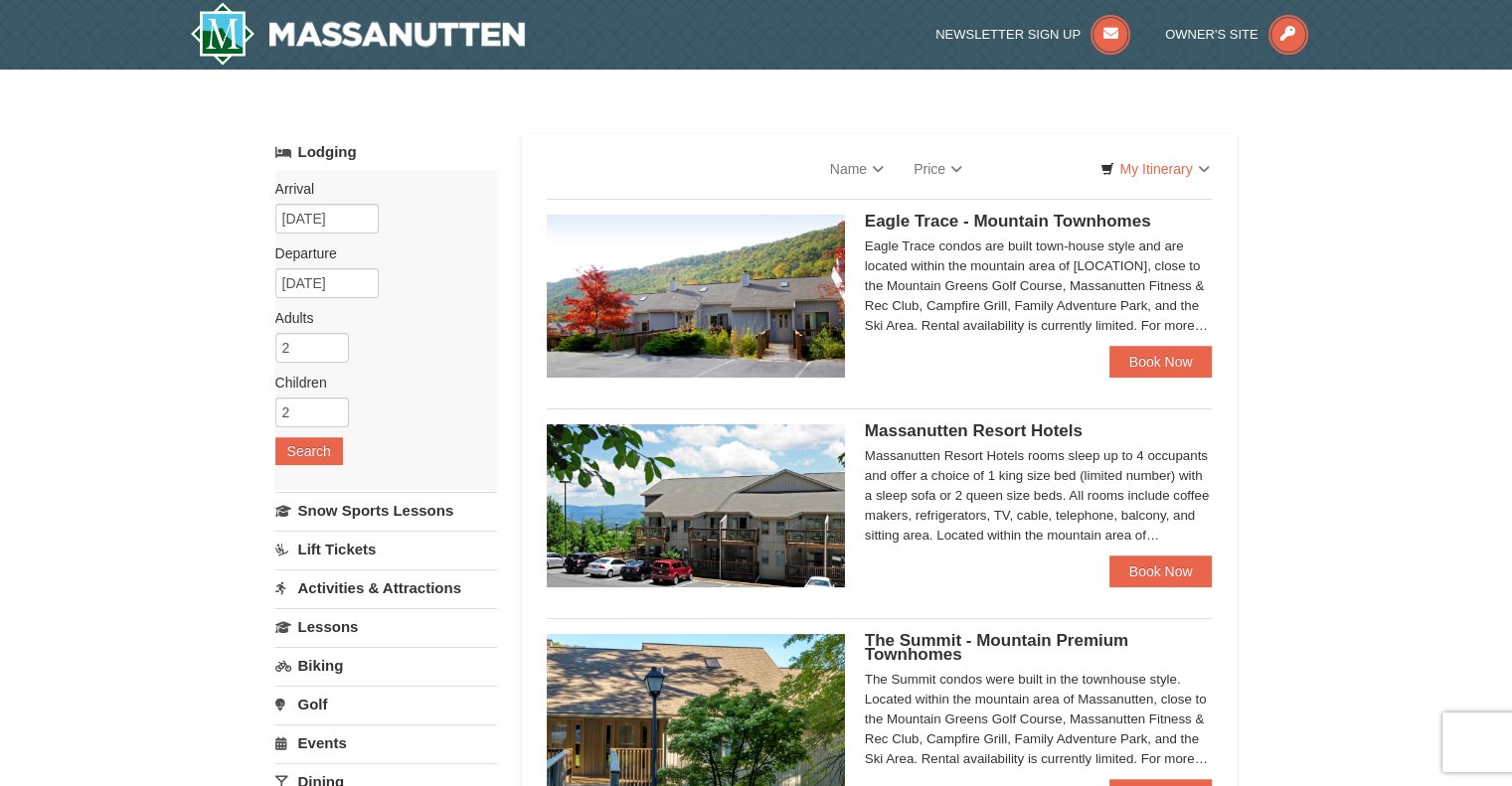 select on "8" 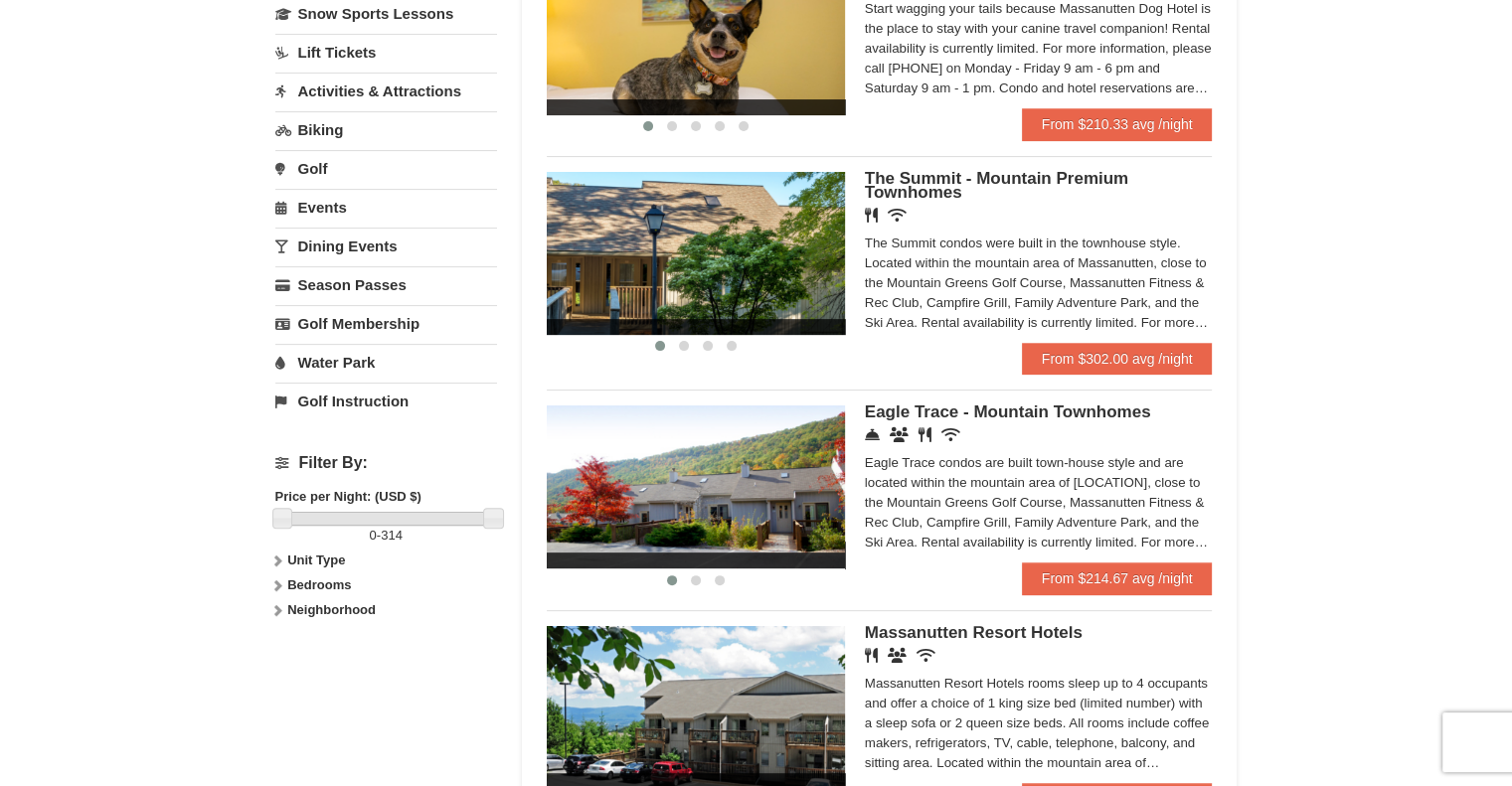 scroll, scrollTop: 497, scrollLeft: 0, axis: vertical 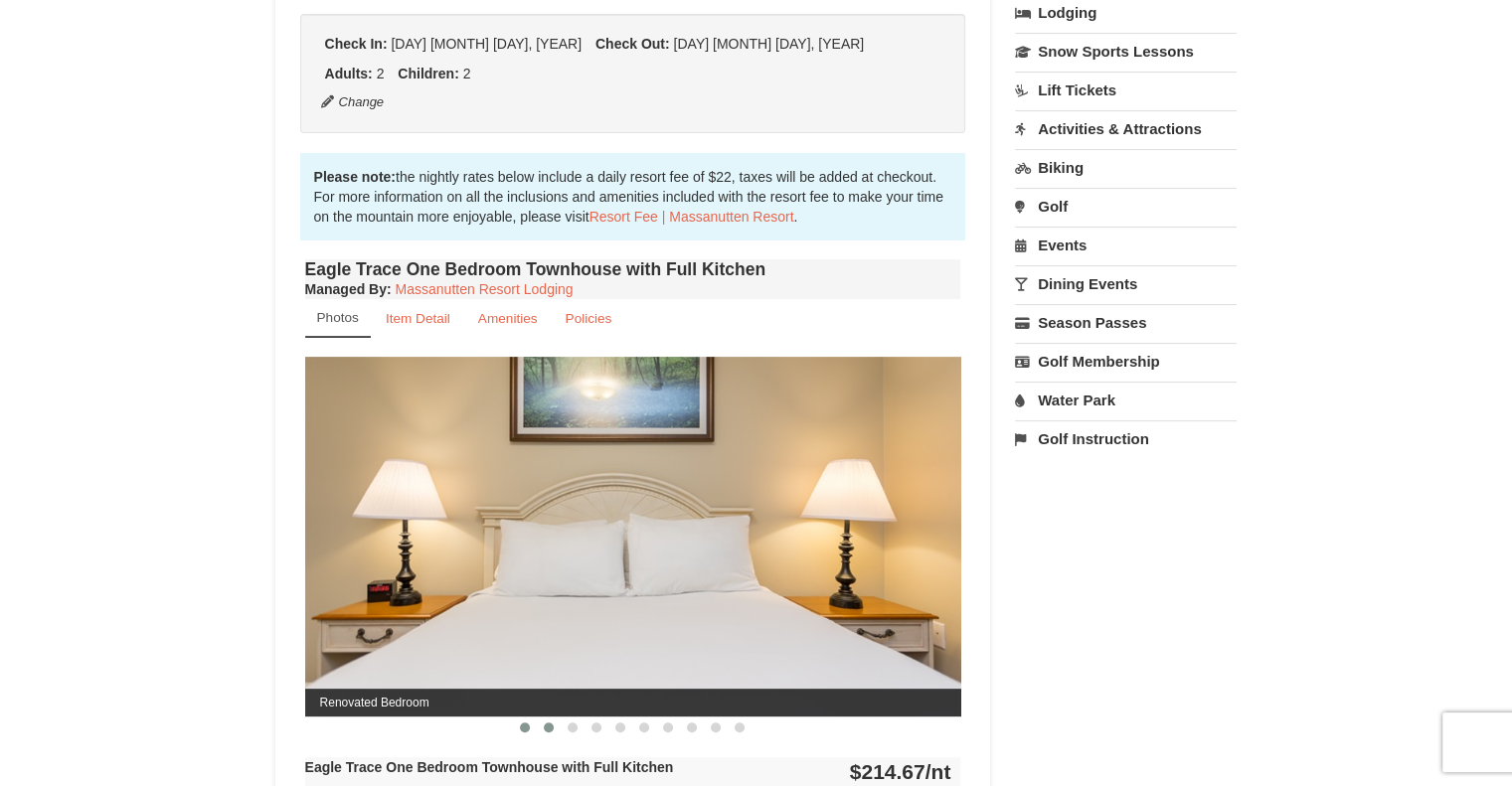 click at bounding box center (549, 727) 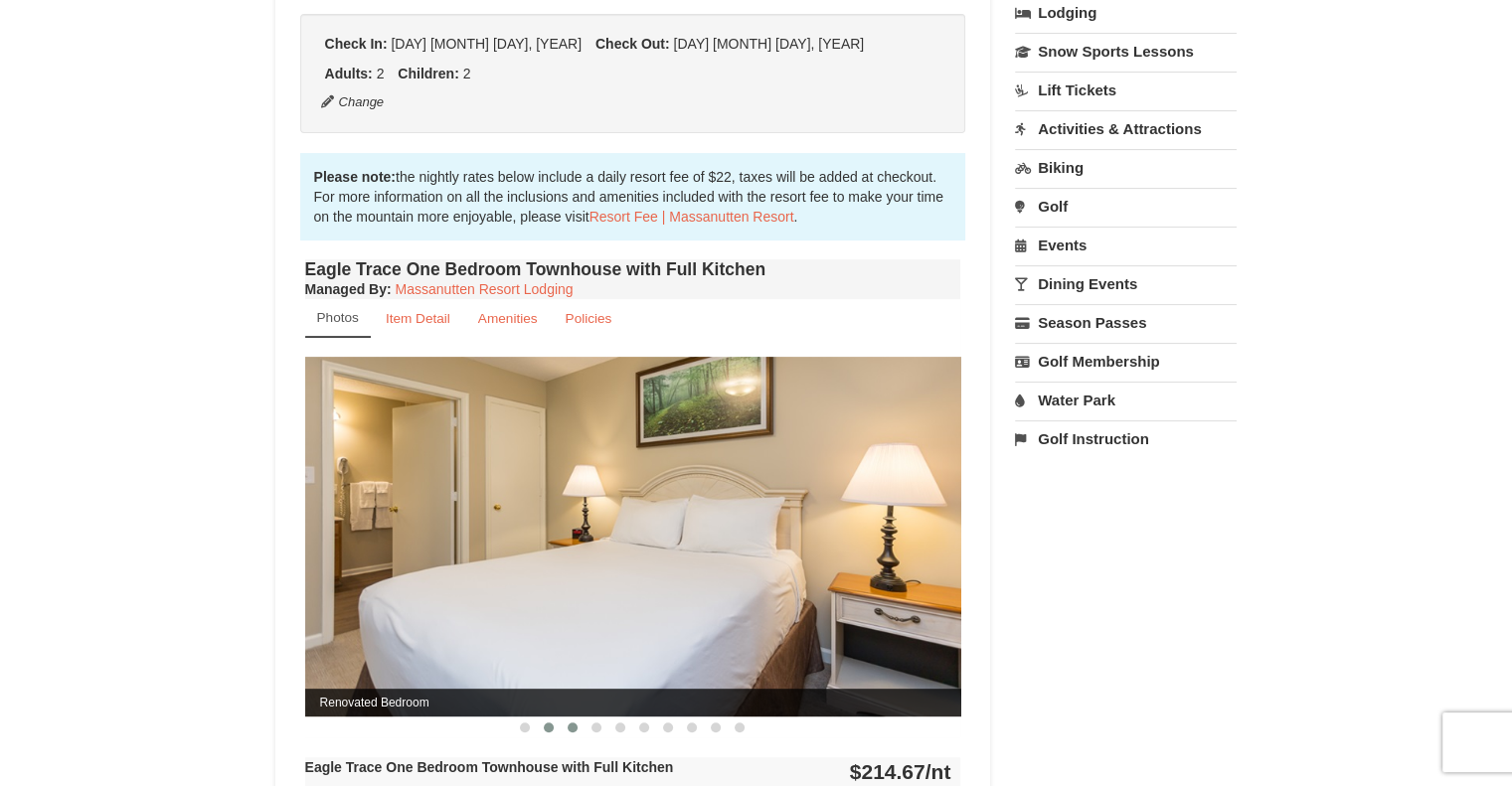 click at bounding box center [573, 727] 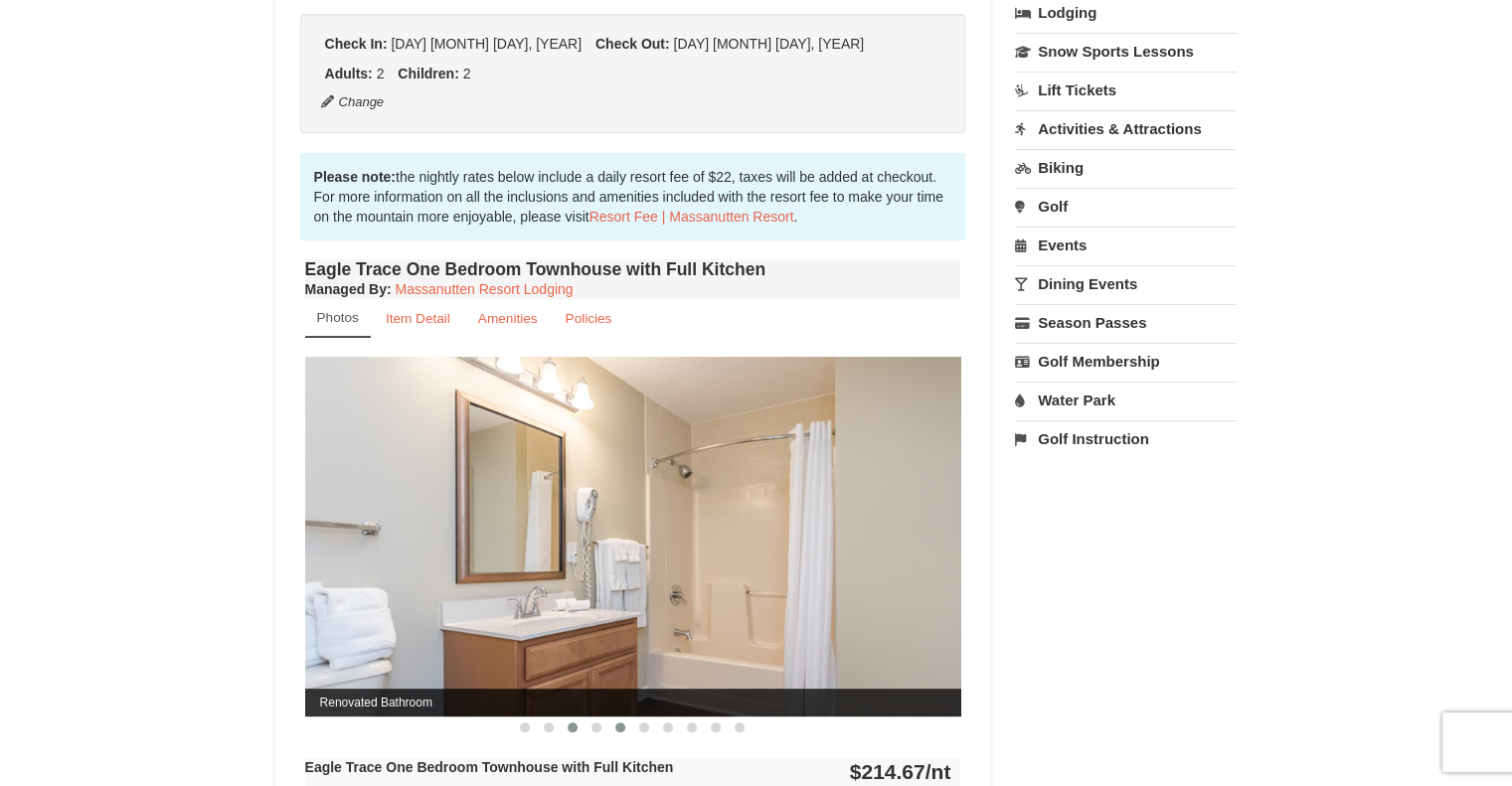 click at bounding box center (620, 727) 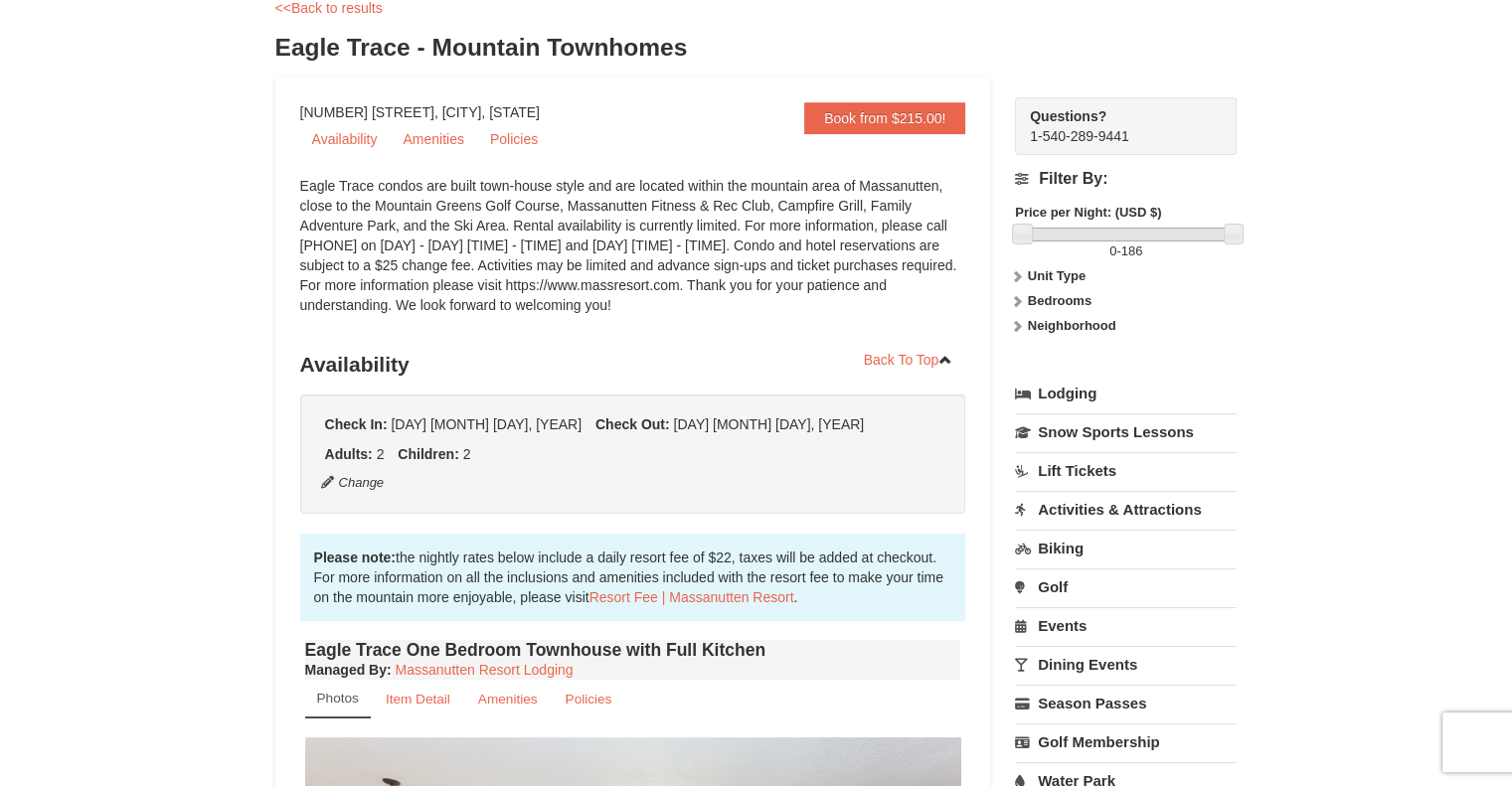 scroll, scrollTop: 0, scrollLeft: 0, axis: both 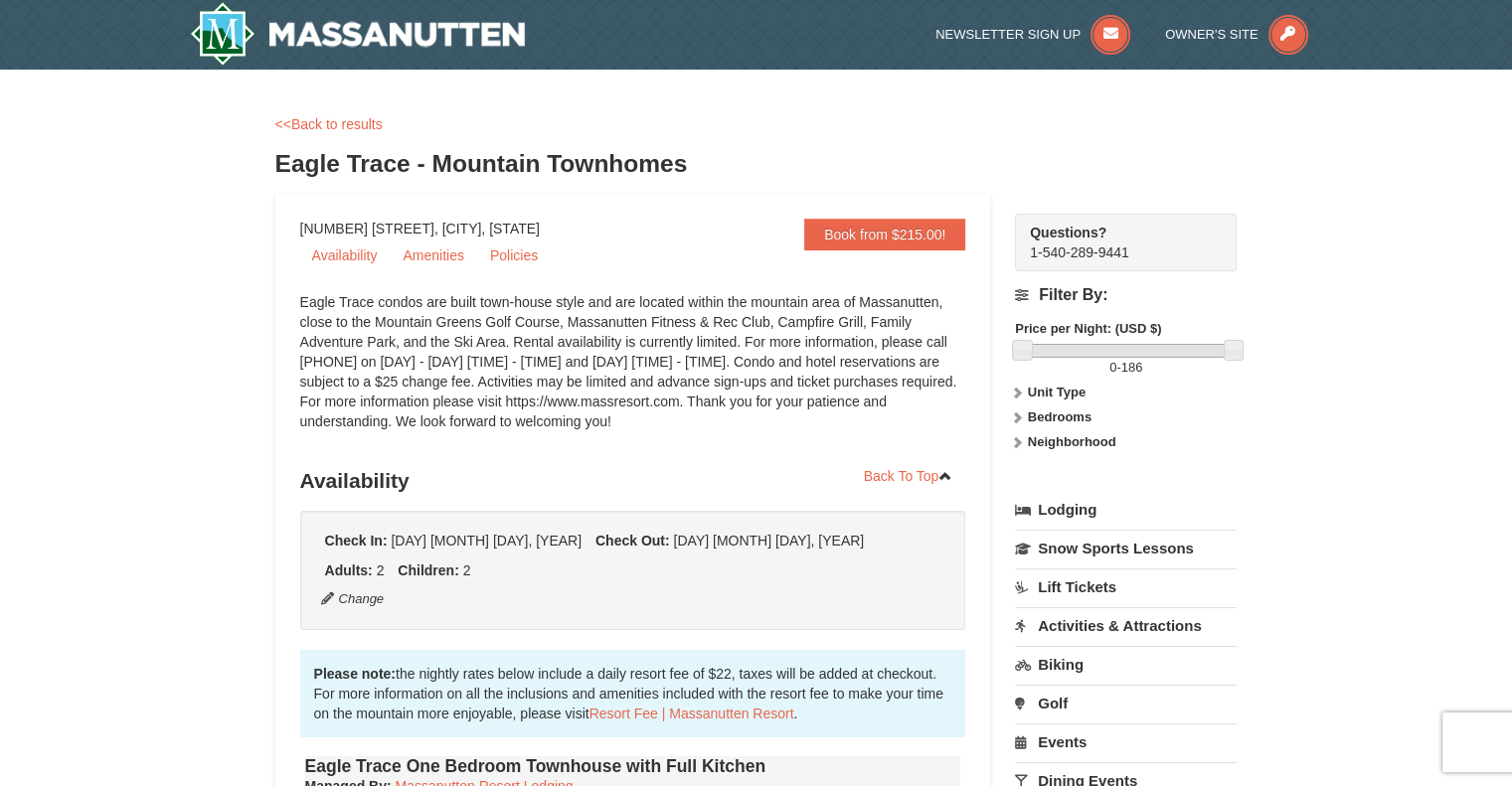 drag, startPoint x: 315, startPoint y: 106, endPoint x: 314, endPoint y: 117, distance: 11.045361 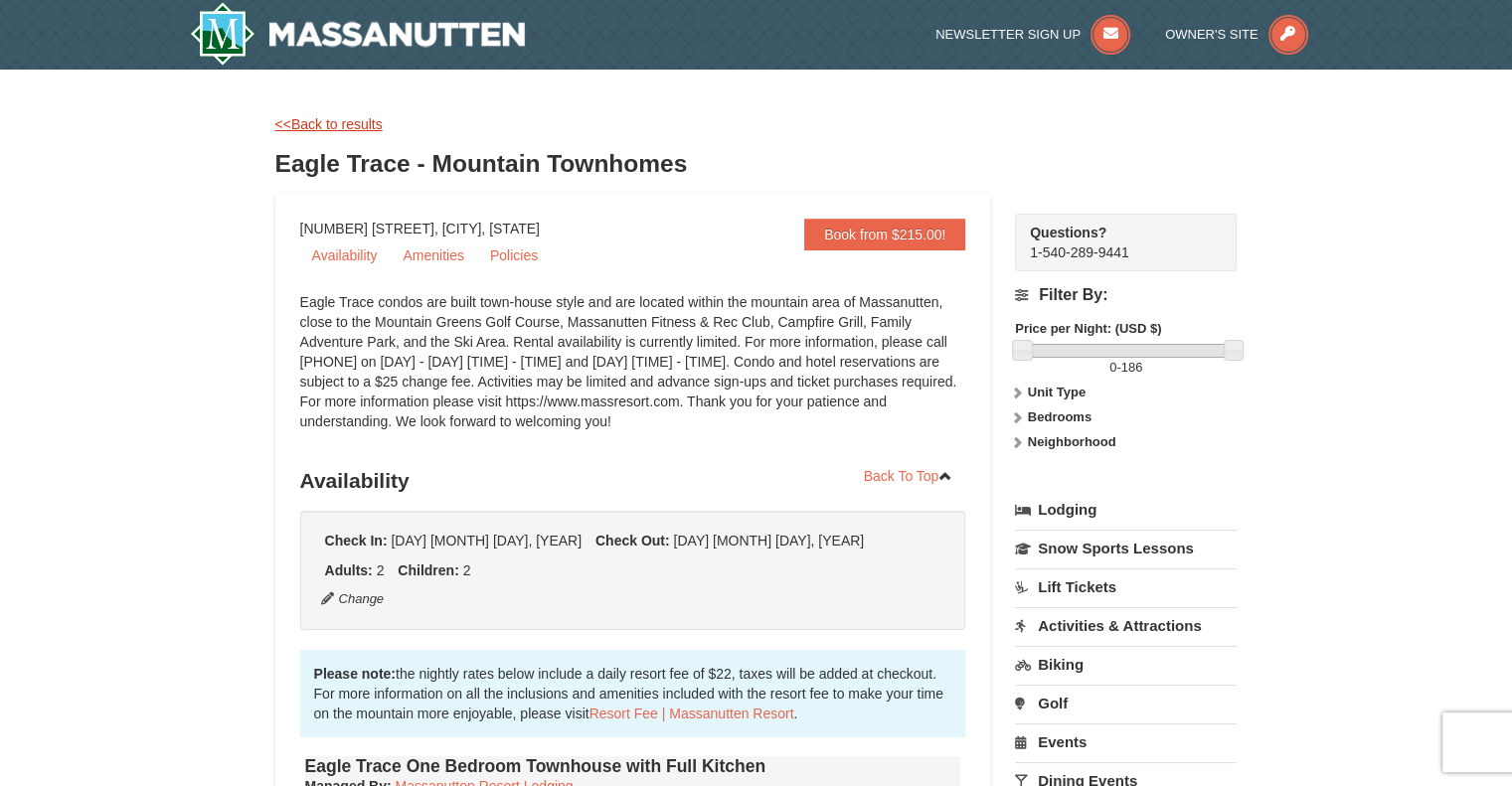 click on "<<Back to results" at bounding box center [329, 124] 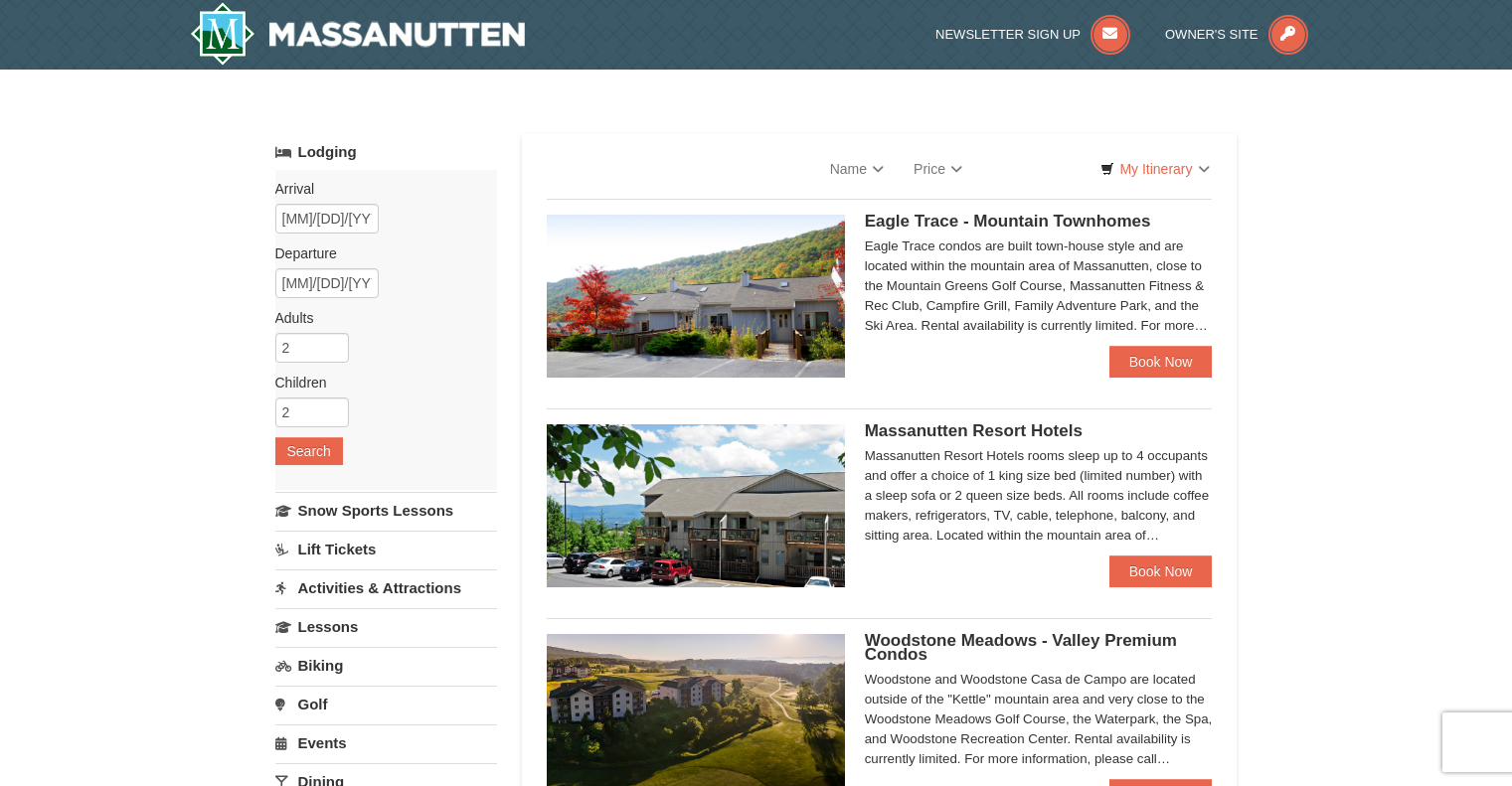 scroll, scrollTop: 497, scrollLeft: 0, axis: vertical 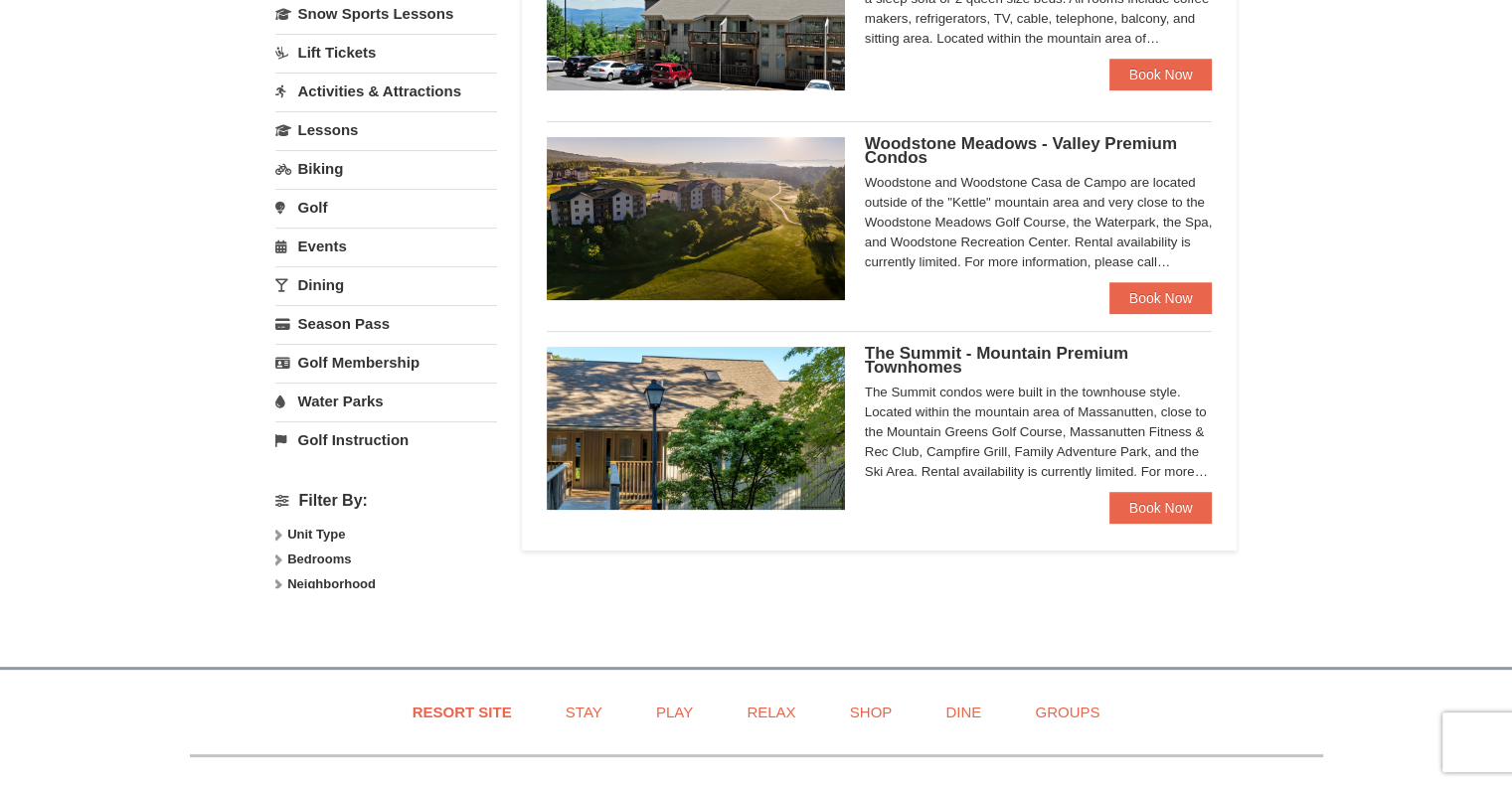 select on "8" 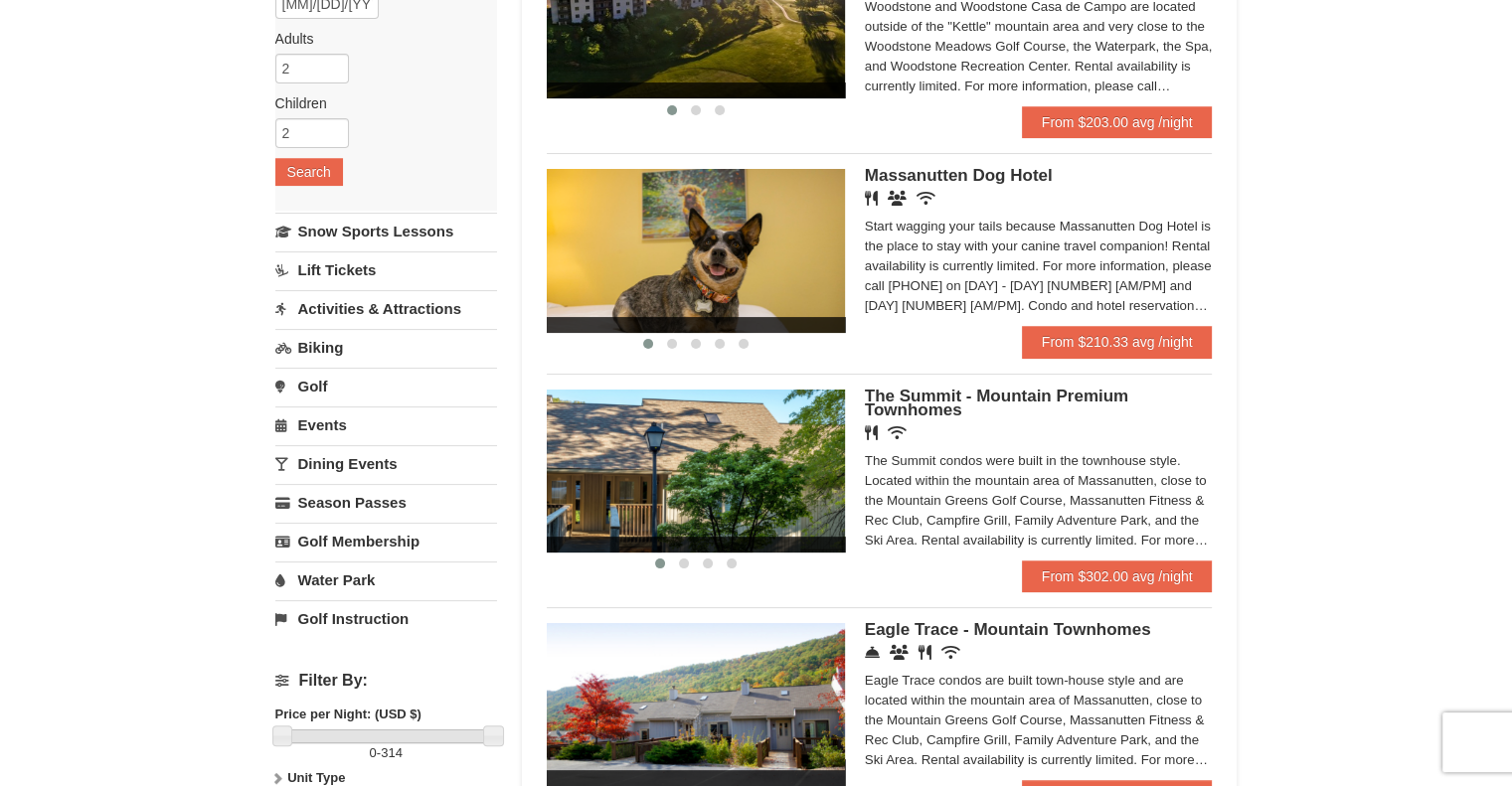 scroll, scrollTop: 397, scrollLeft: 0, axis: vertical 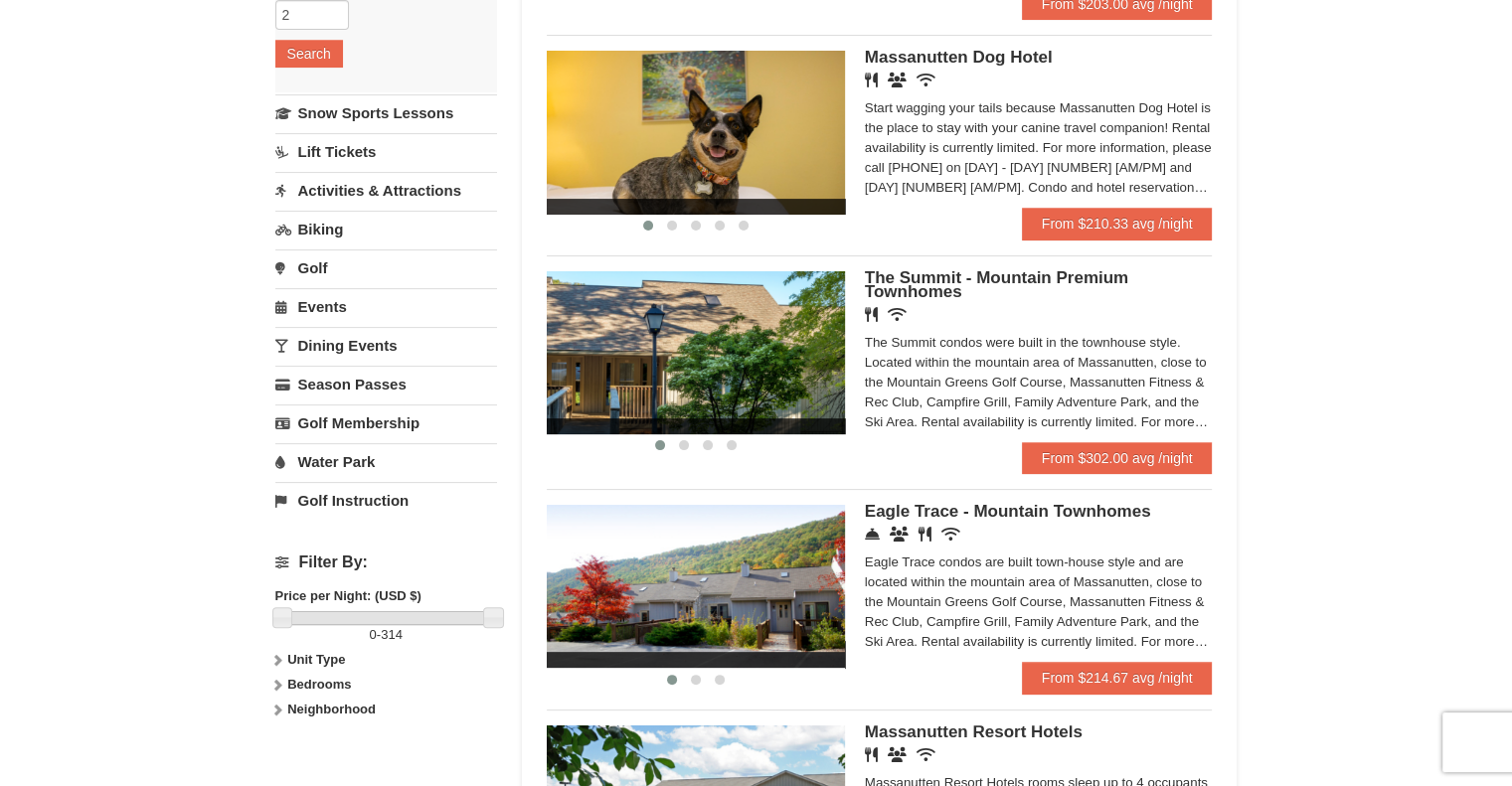 click on "The Summit - Mountain Premium Townhomes" at bounding box center [996, 284] 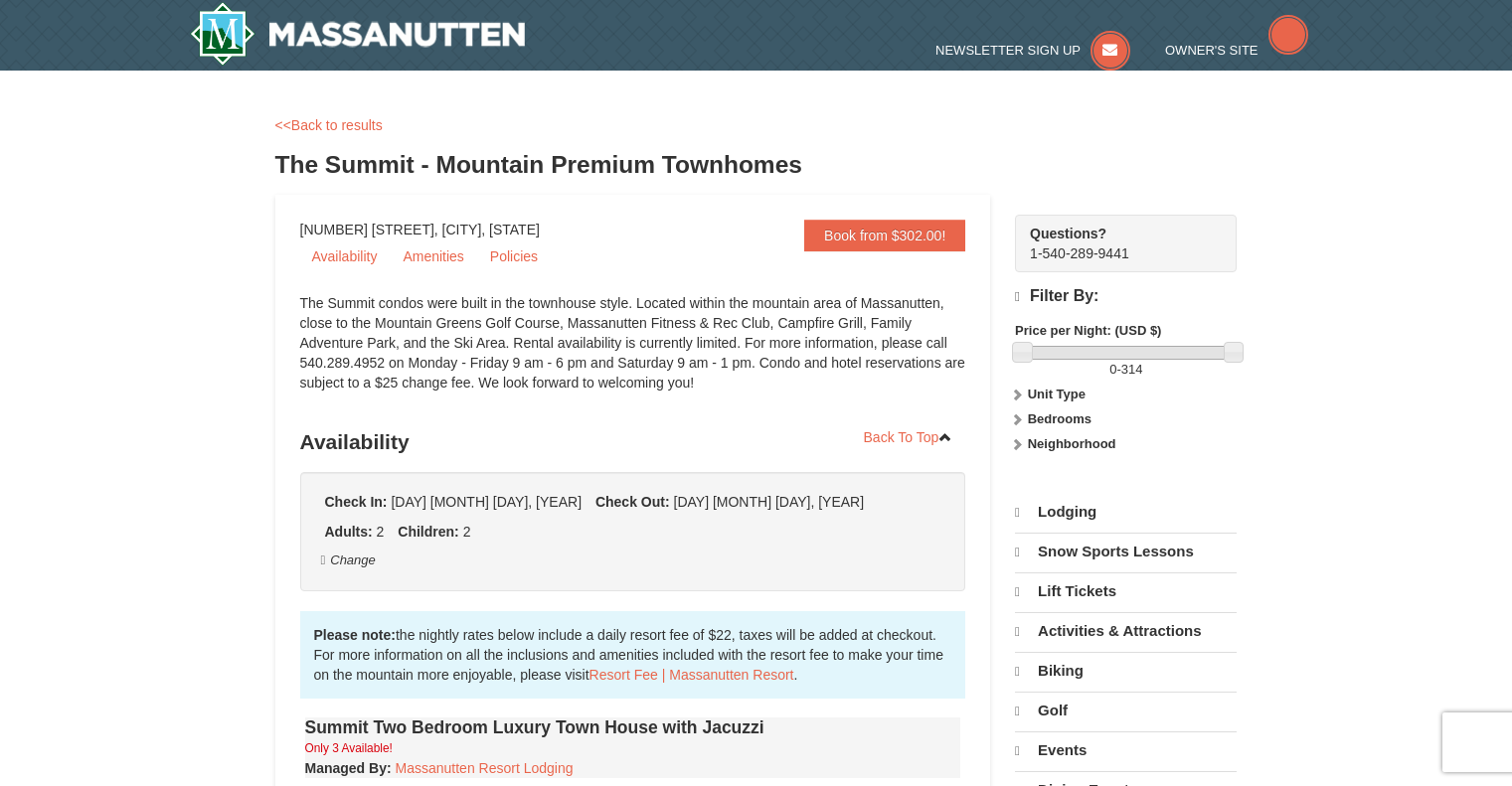 scroll, scrollTop: 0, scrollLeft: 0, axis: both 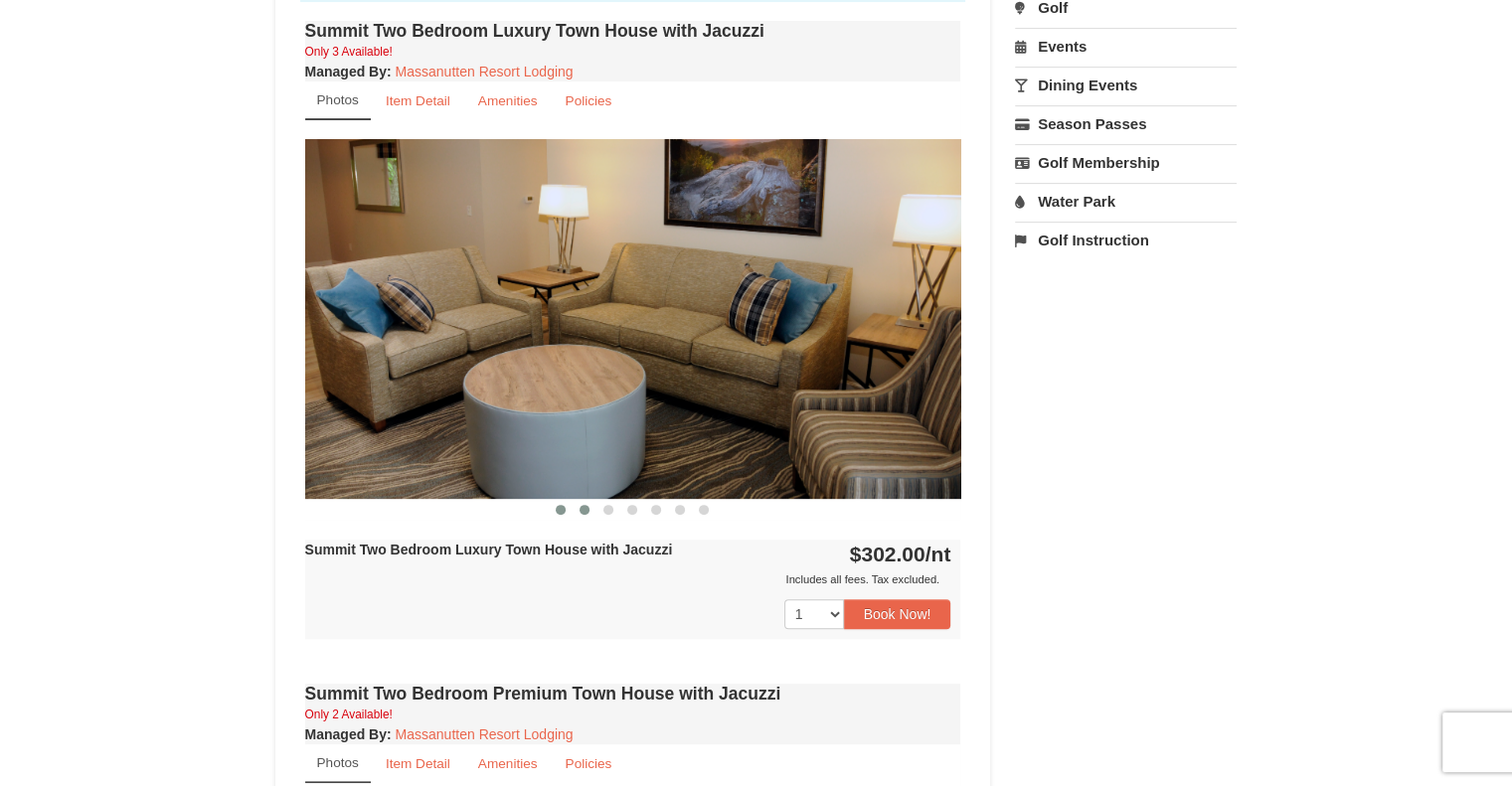 click at bounding box center [585, 510] 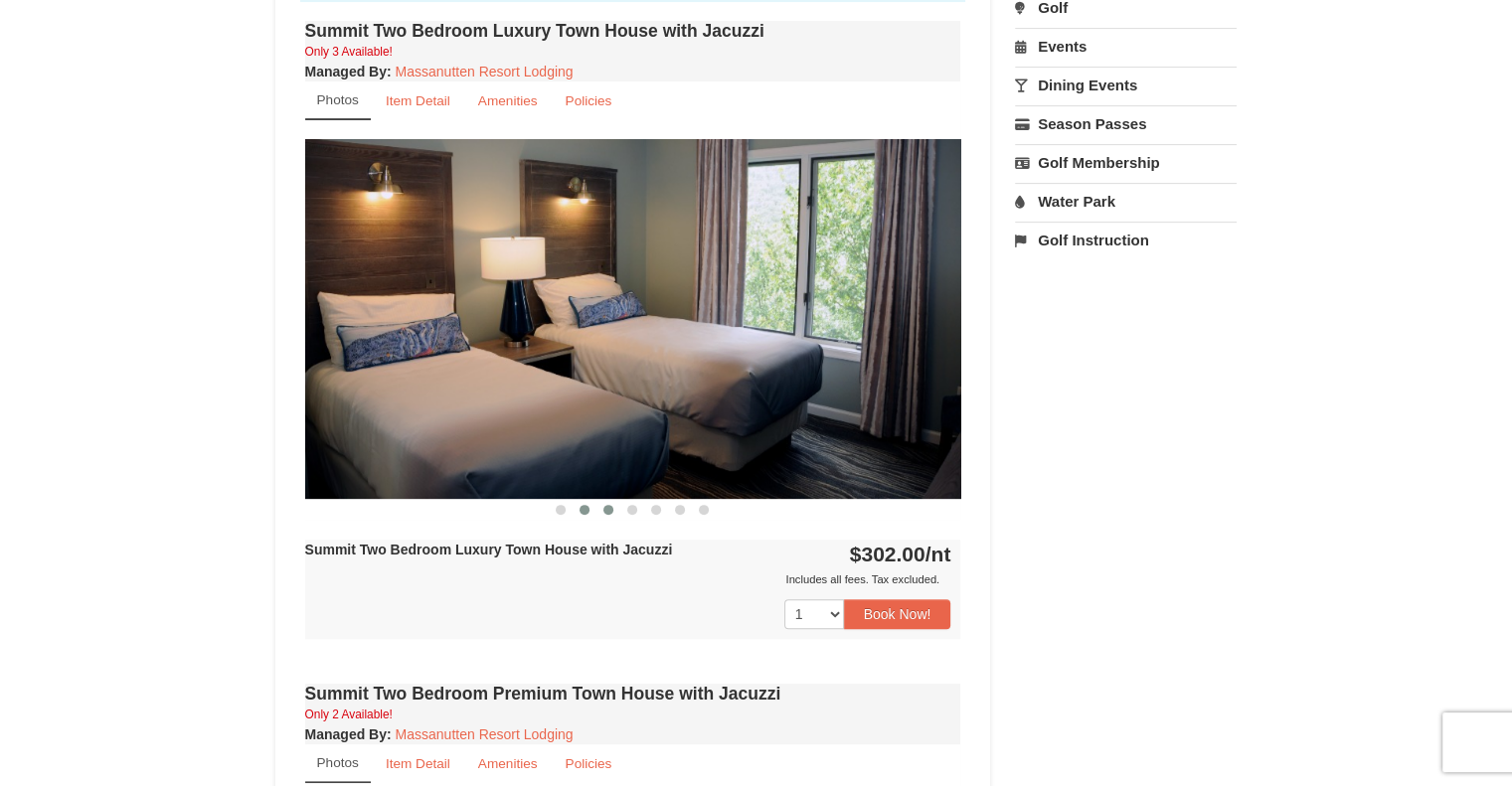 click at bounding box center [608, 510] 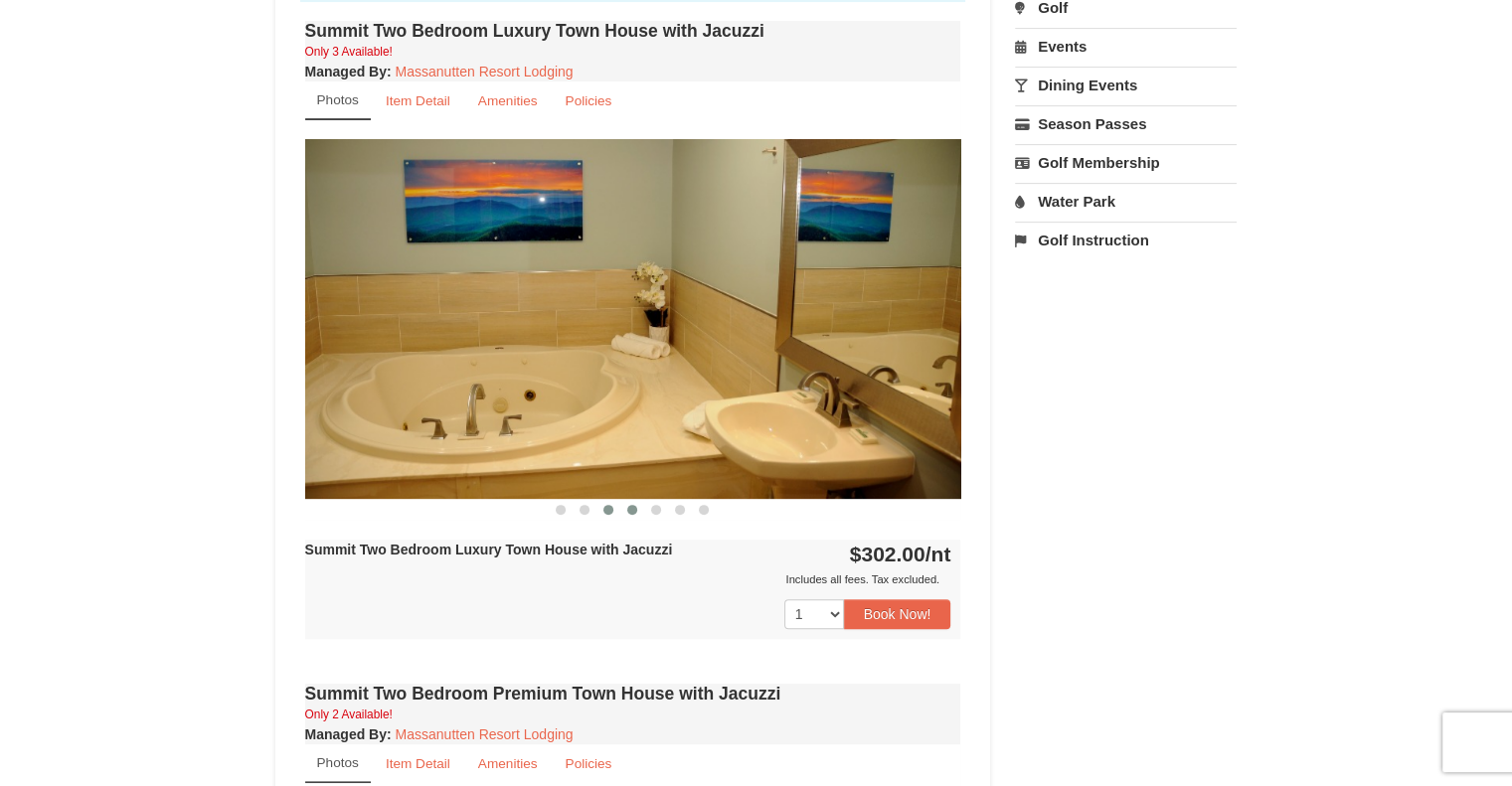 click at bounding box center (632, 510) 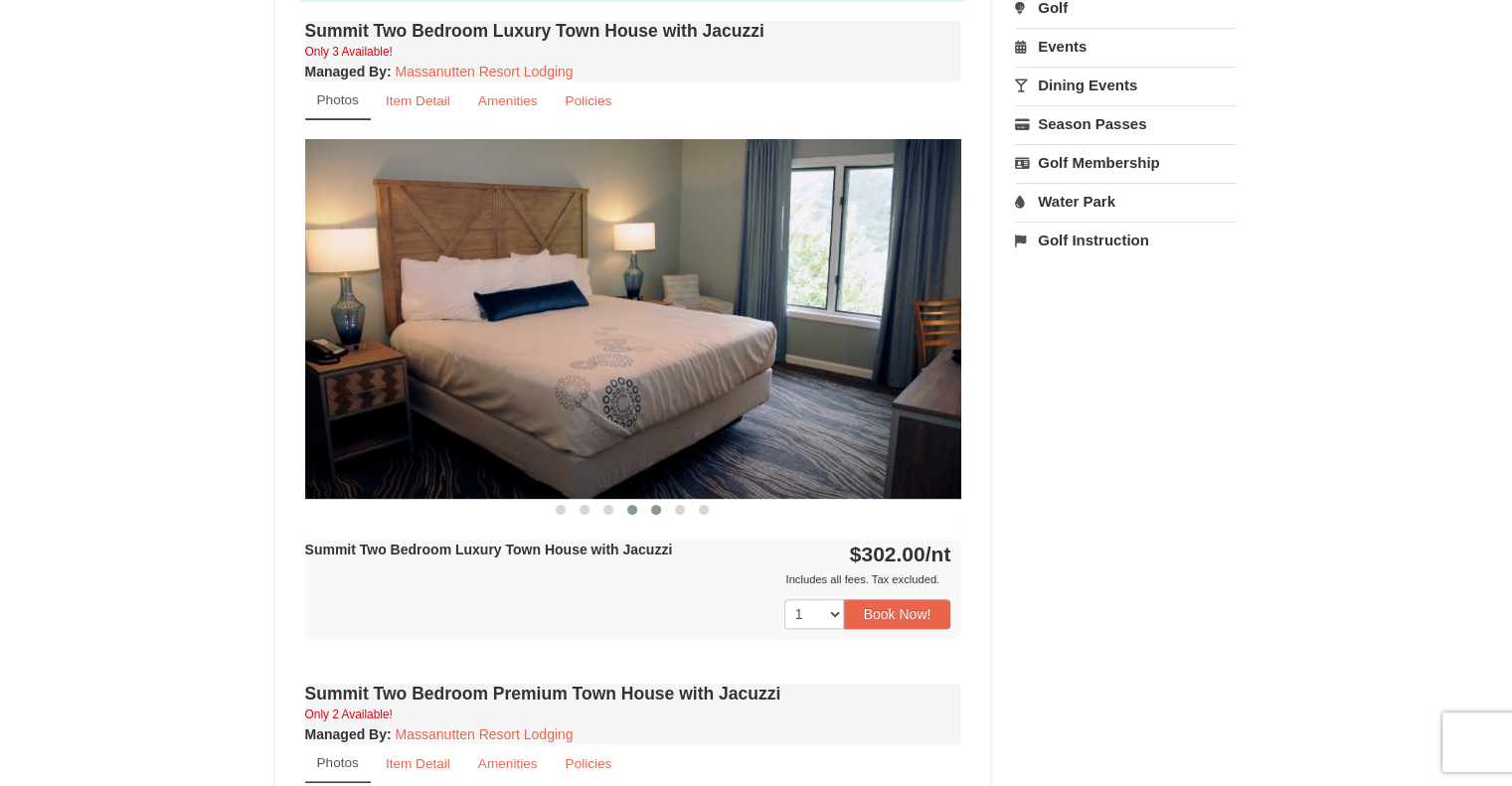 click at bounding box center [656, 510] 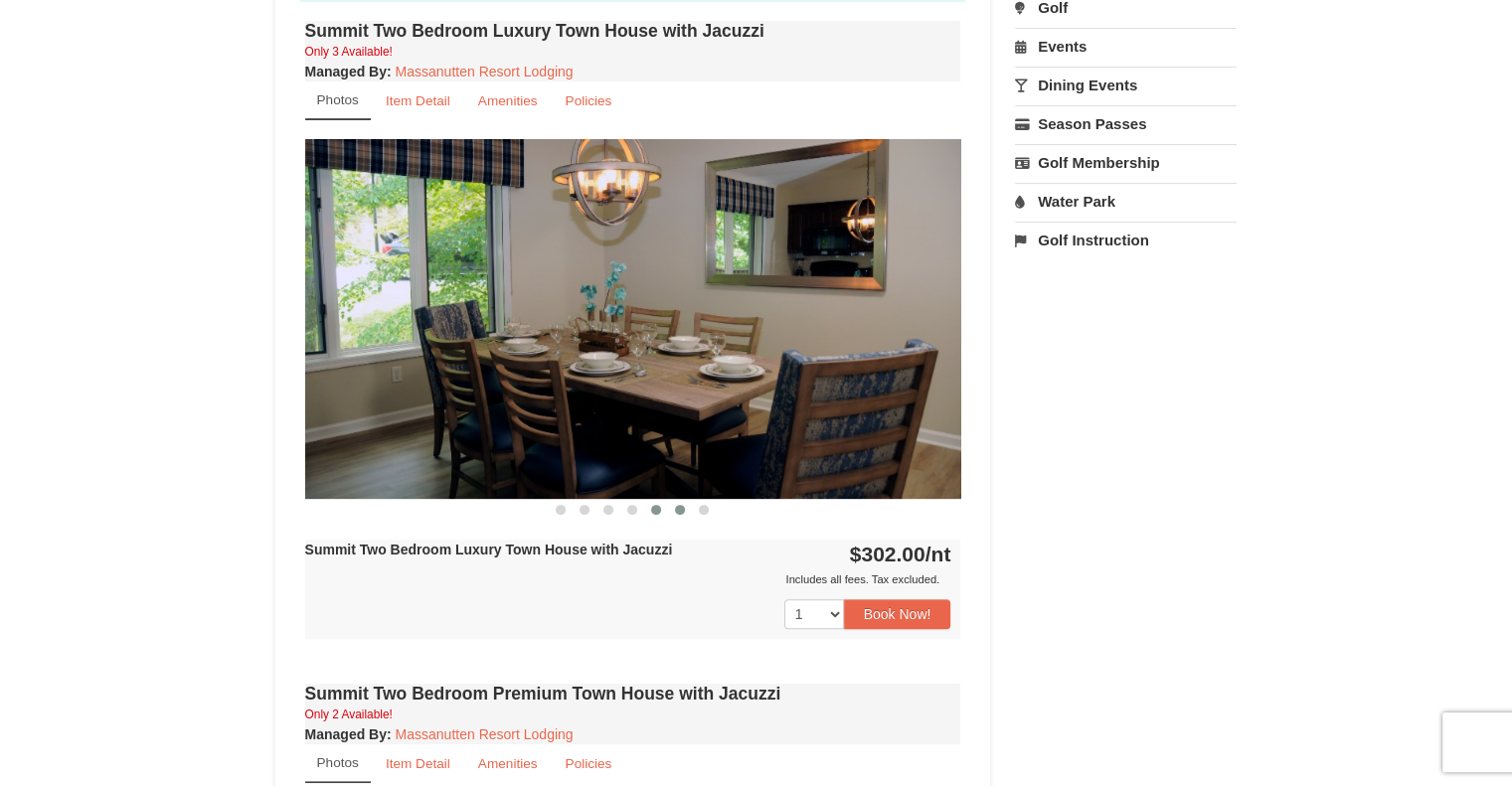 click at bounding box center [680, 510] 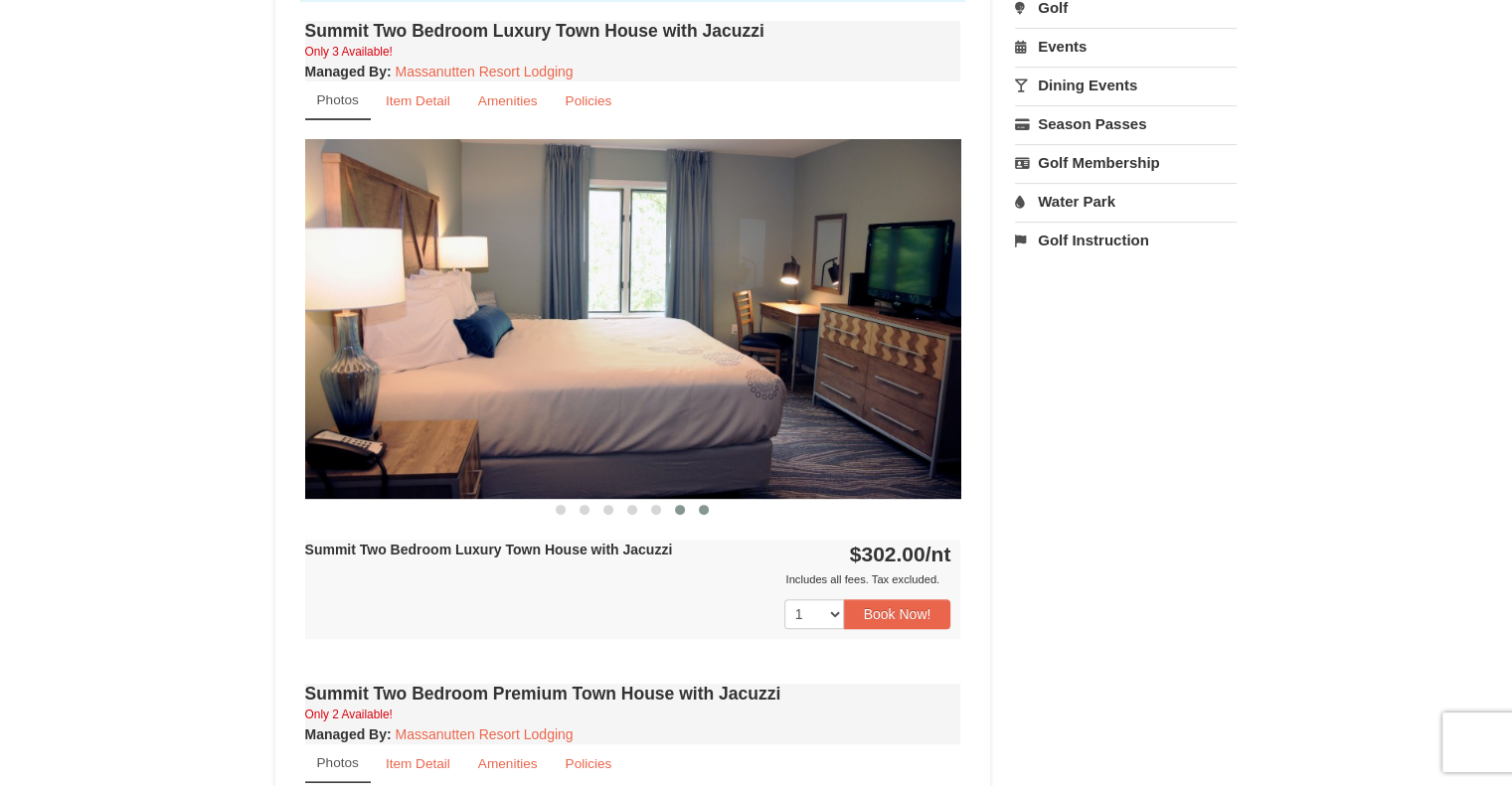 click at bounding box center [704, 510] 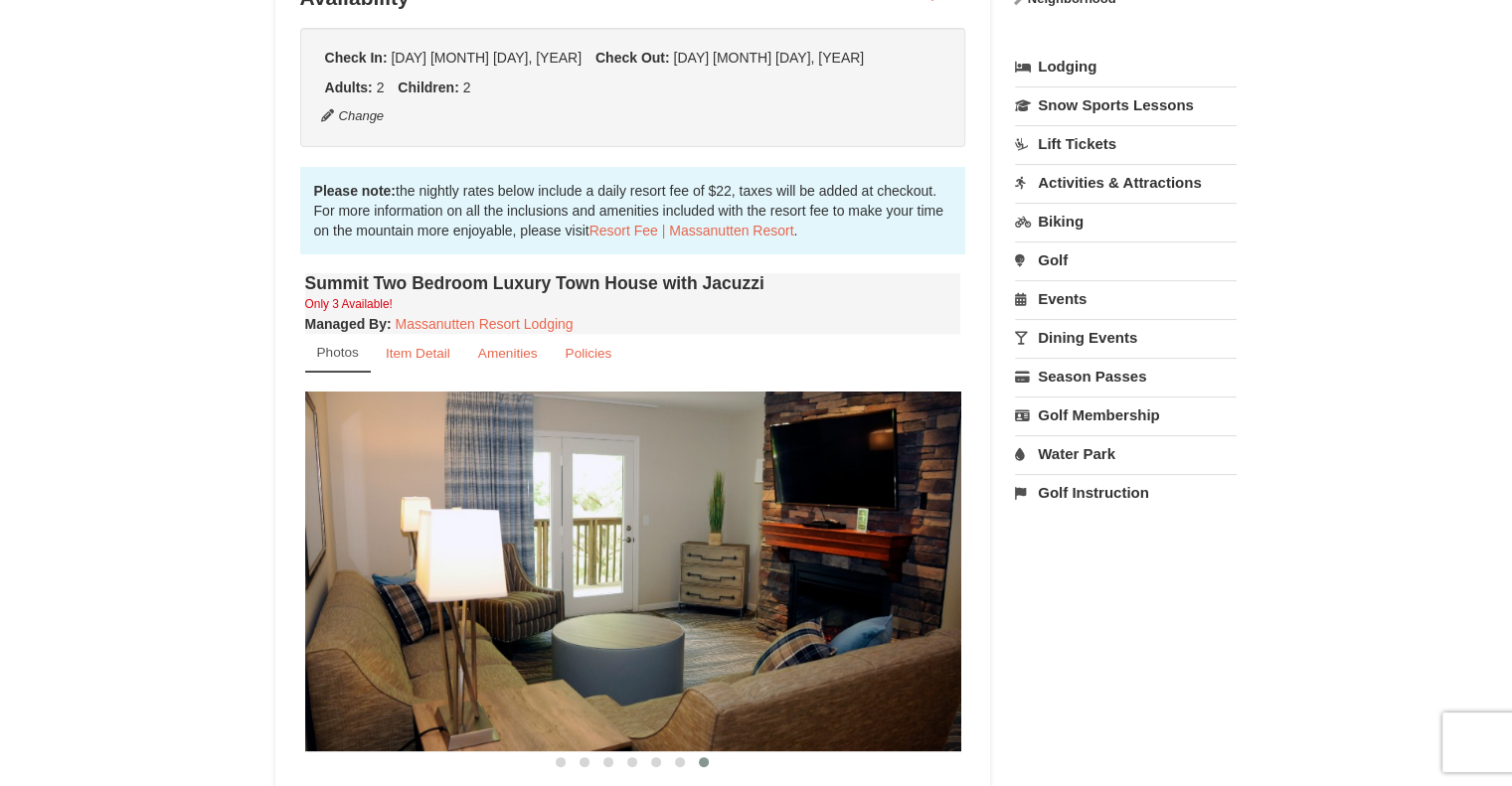 scroll, scrollTop: 795, scrollLeft: 0, axis: vertical 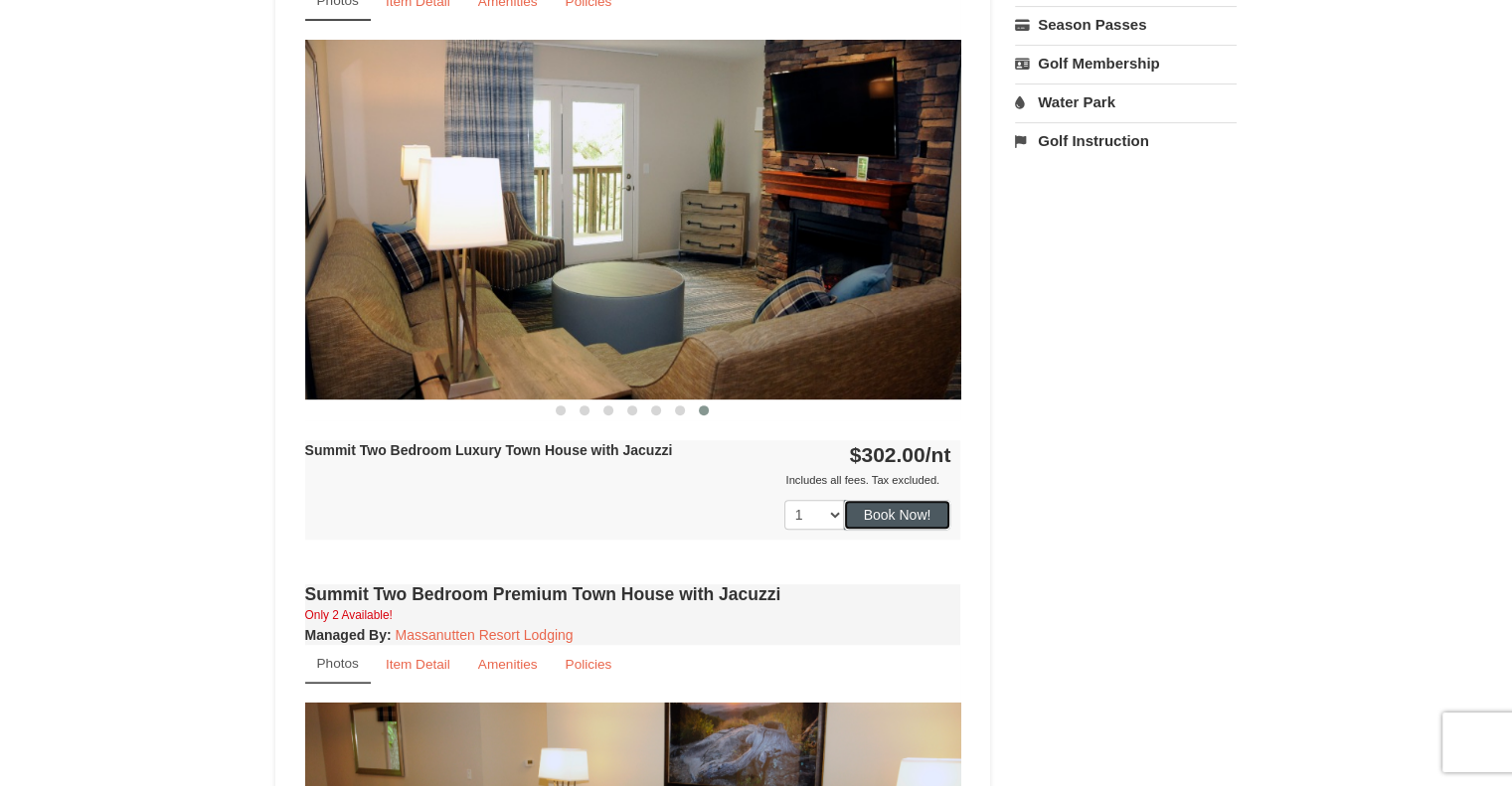 click on "Book Now!" at bounding box center (898, 515) 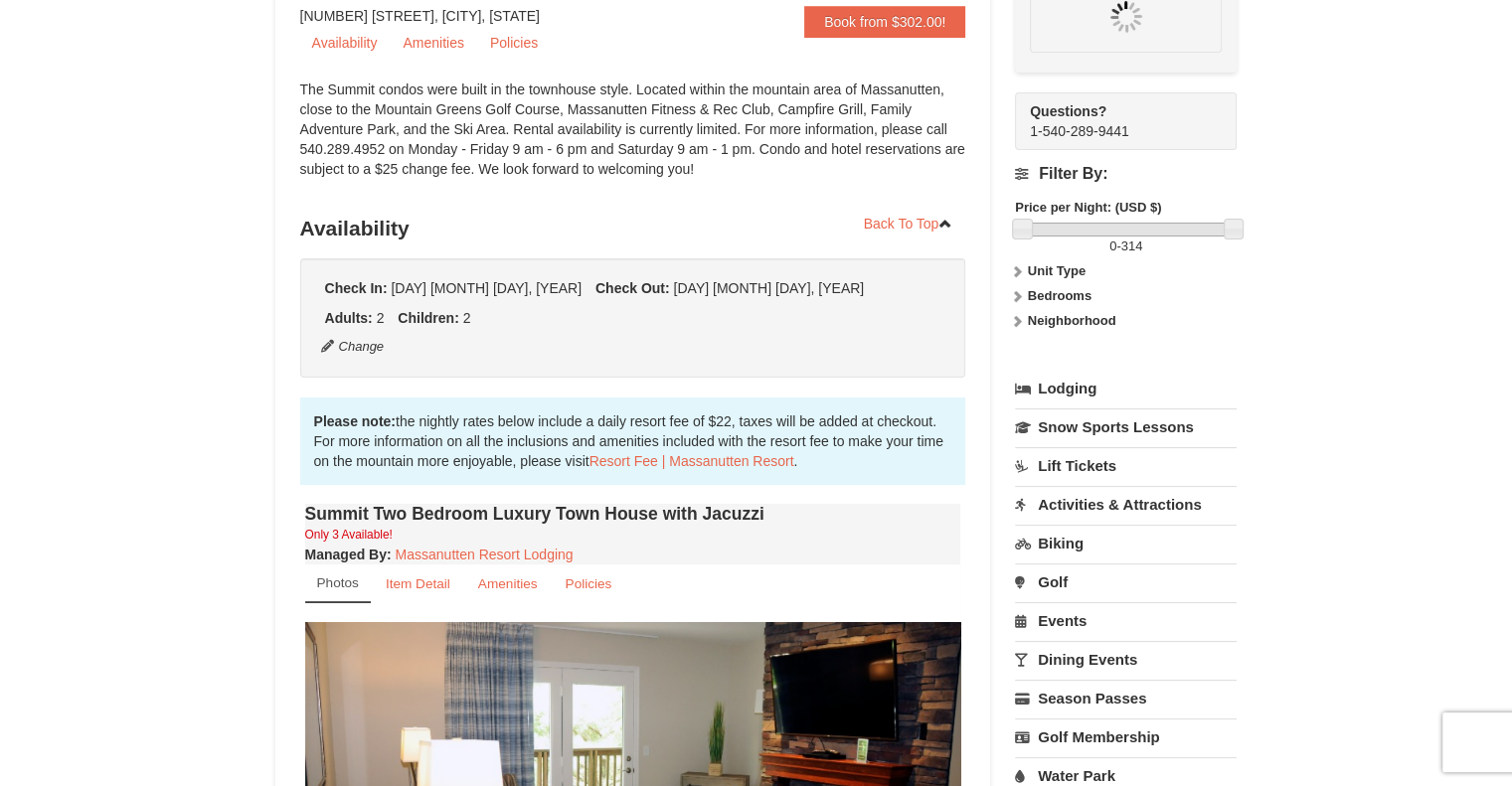 scroll, scrollTop: 194, scrollLeft: 0, axis: vertical 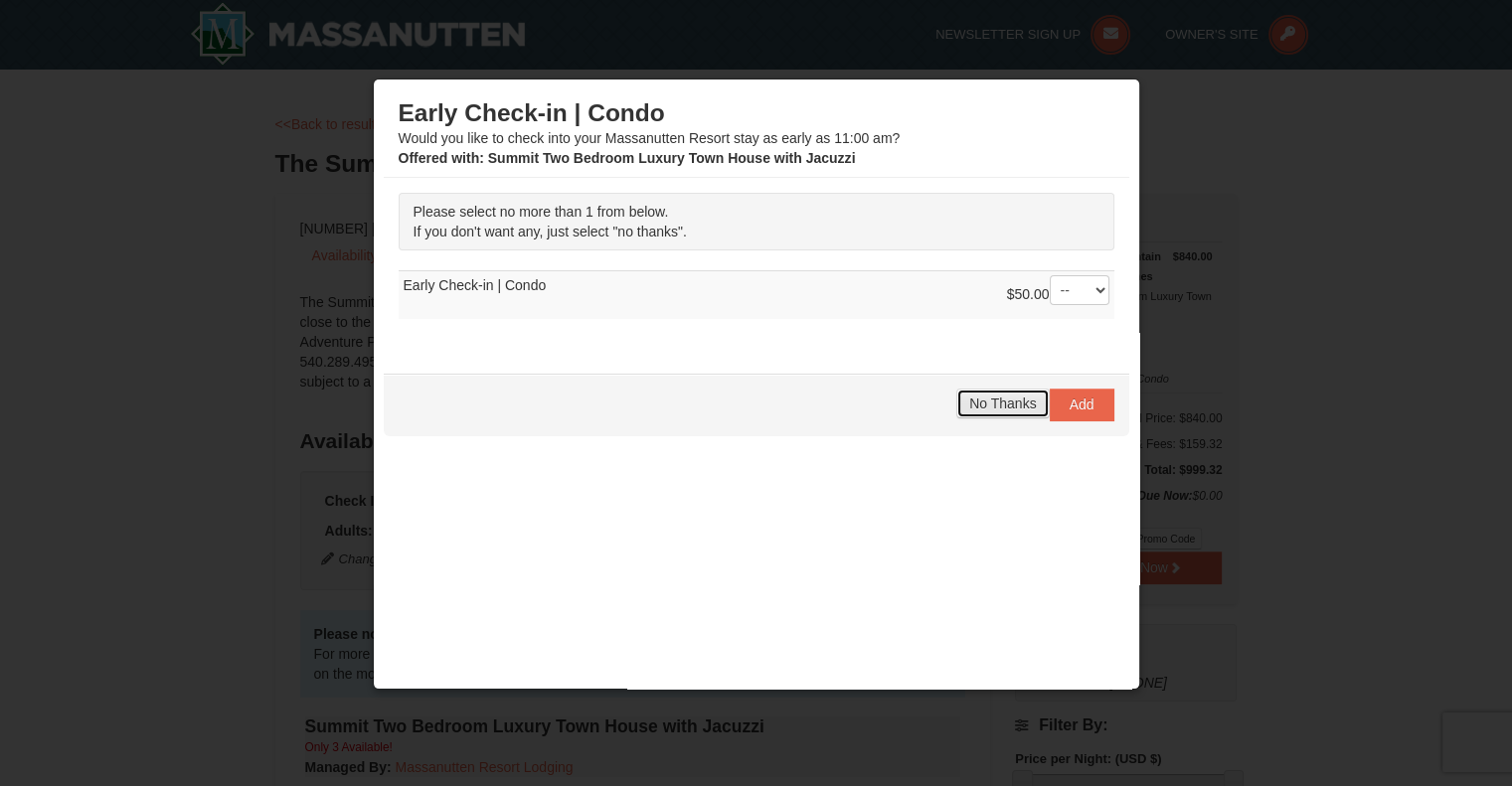 click on "No Thanks" at bounding box center [1002, 403] 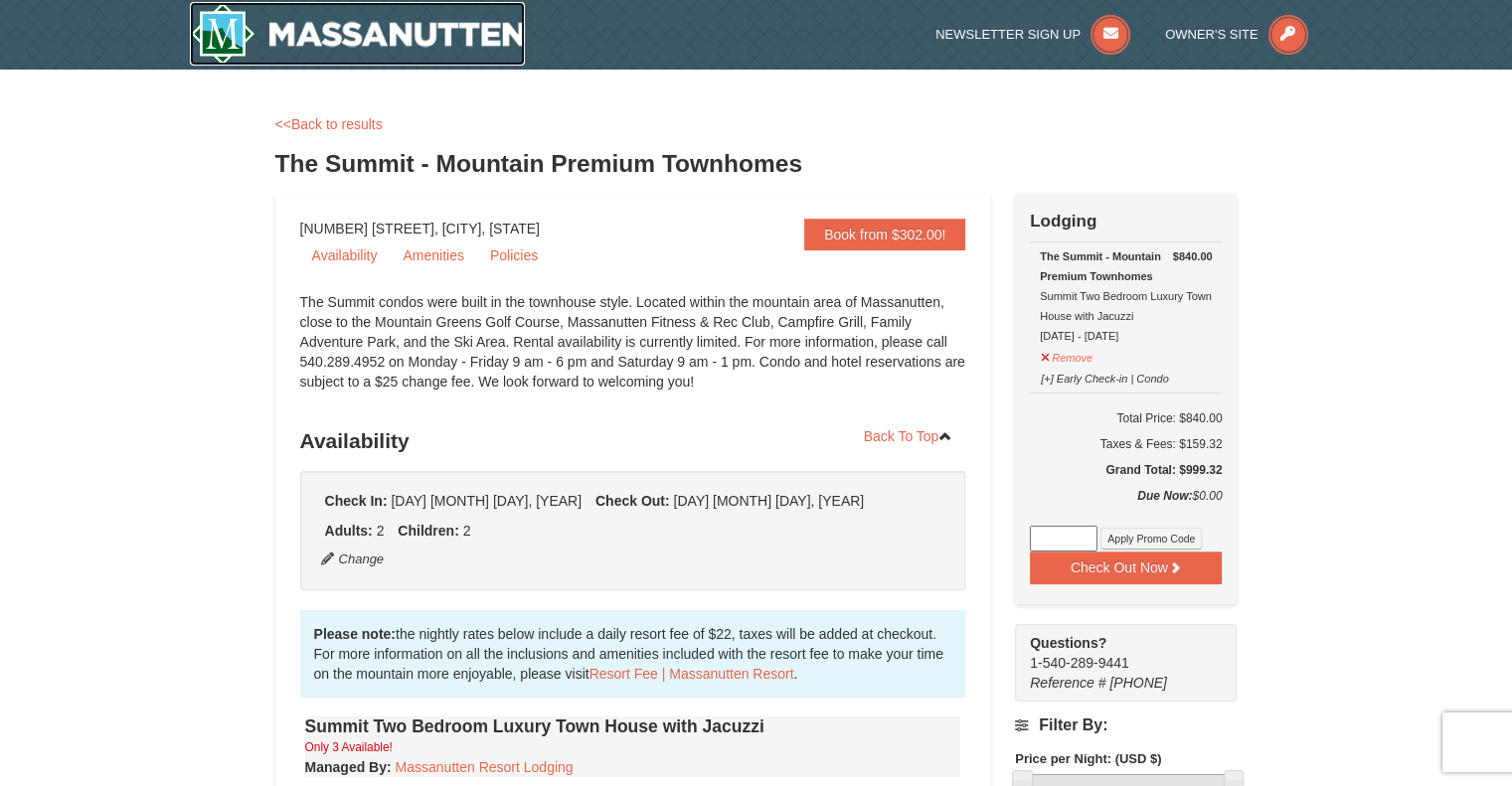 click at bounding box center (358, 34) 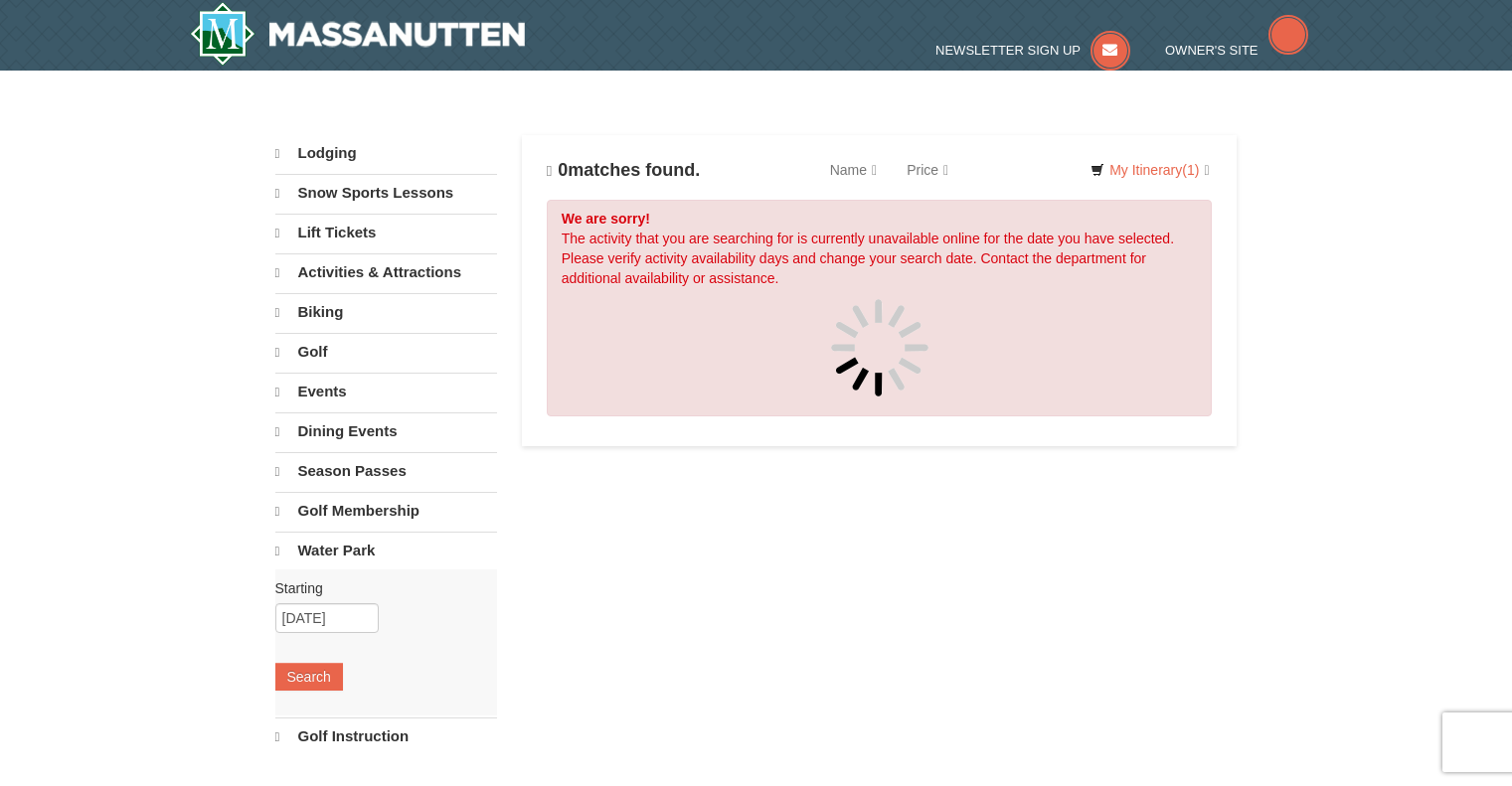 scroll, scrollTop: 0, scrollLeft: 0, axis: both 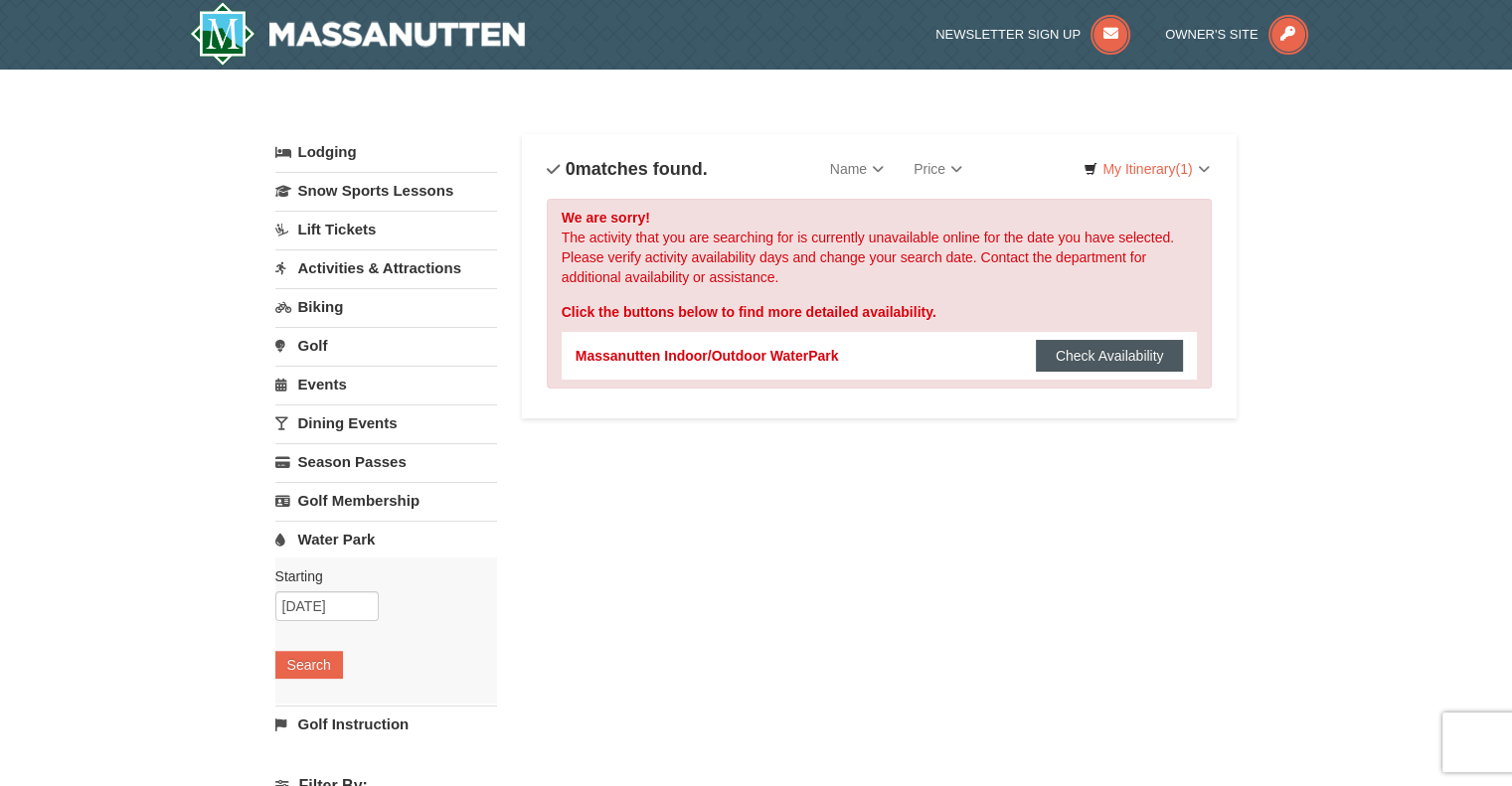 click on "Check Availability" at bounding box center [1109, 356] 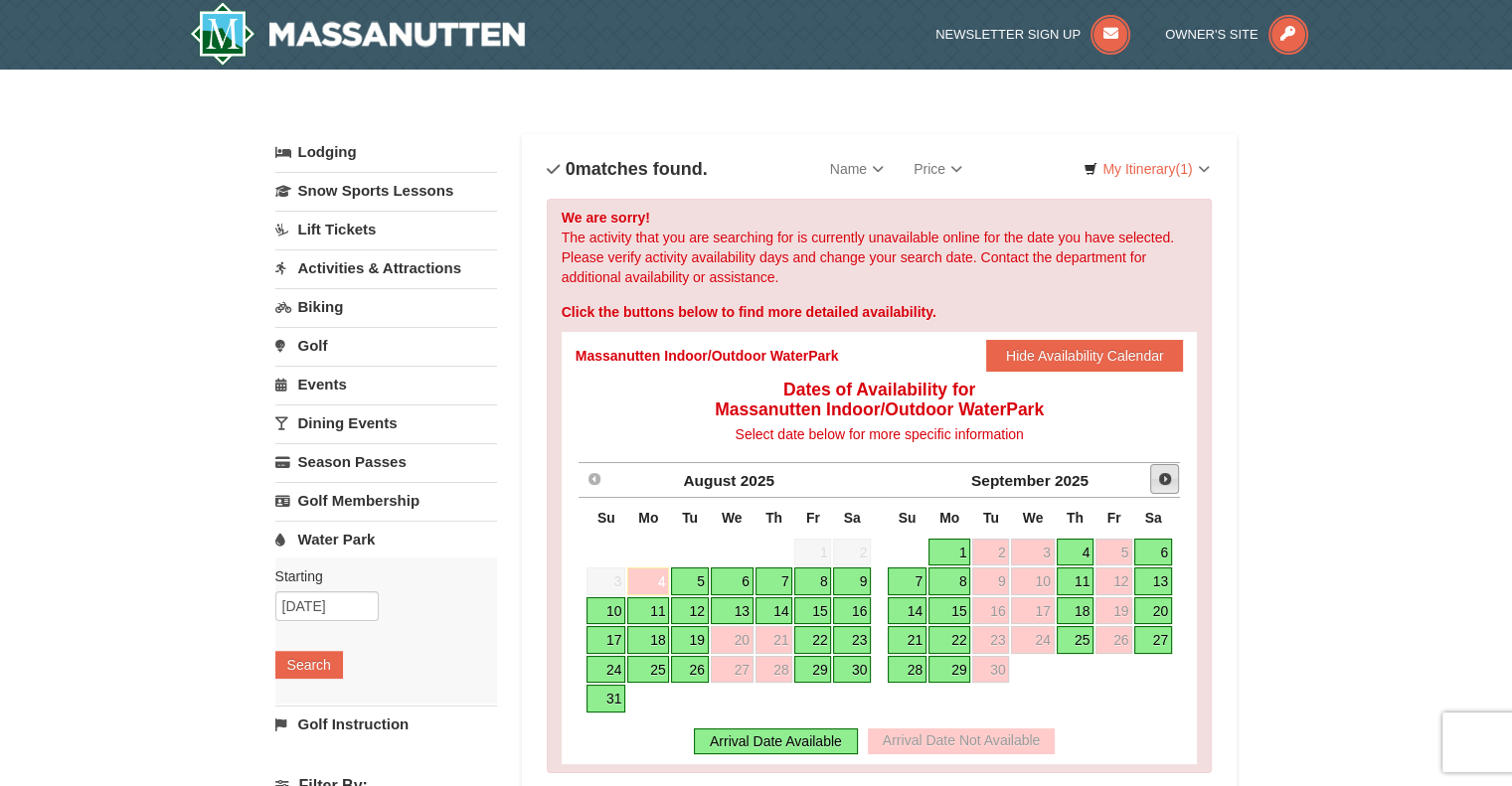 click on "Next" at bounding box center (1165, 479) 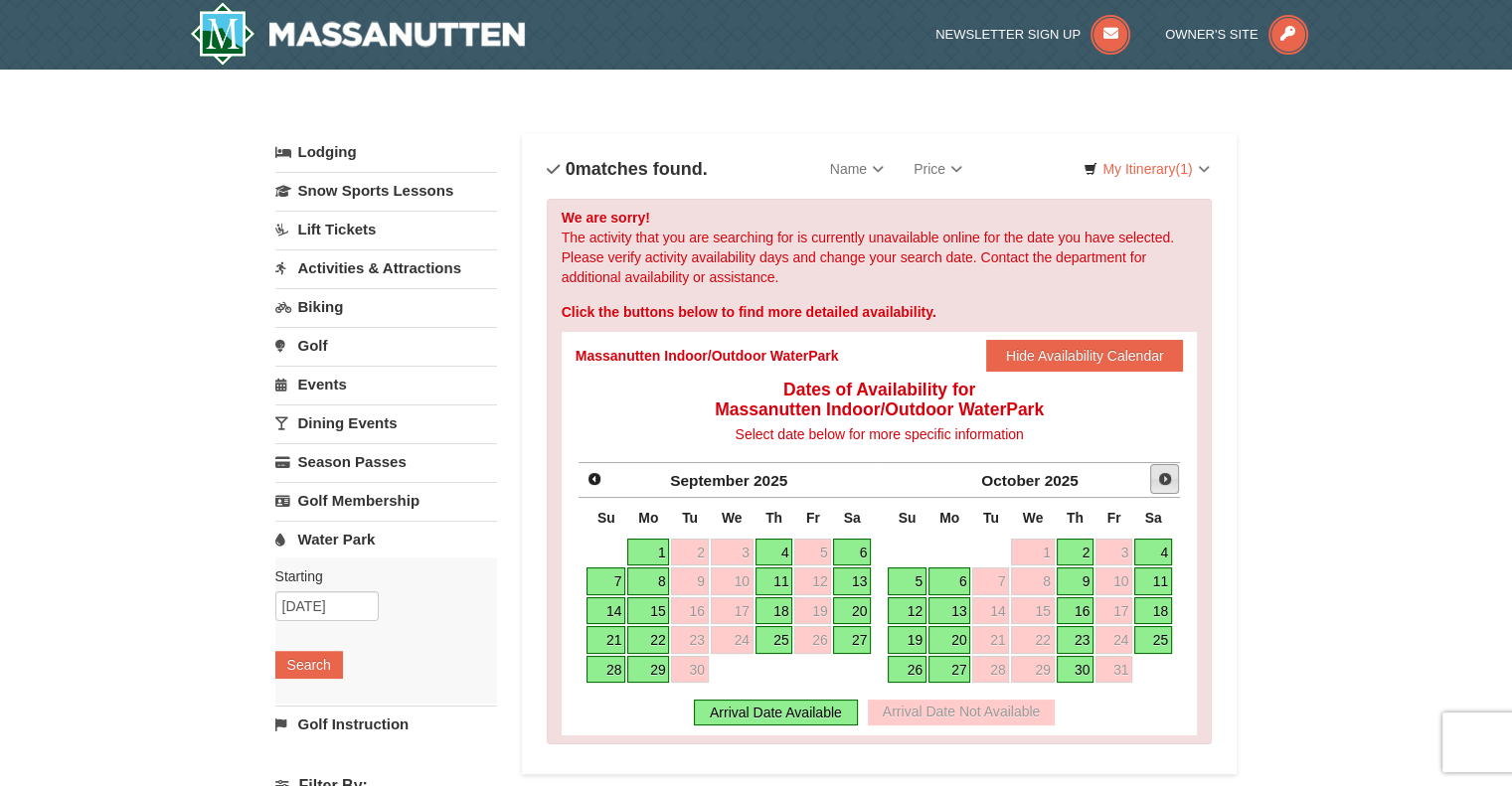 click on "Next" at bounding box center (1165, 479) 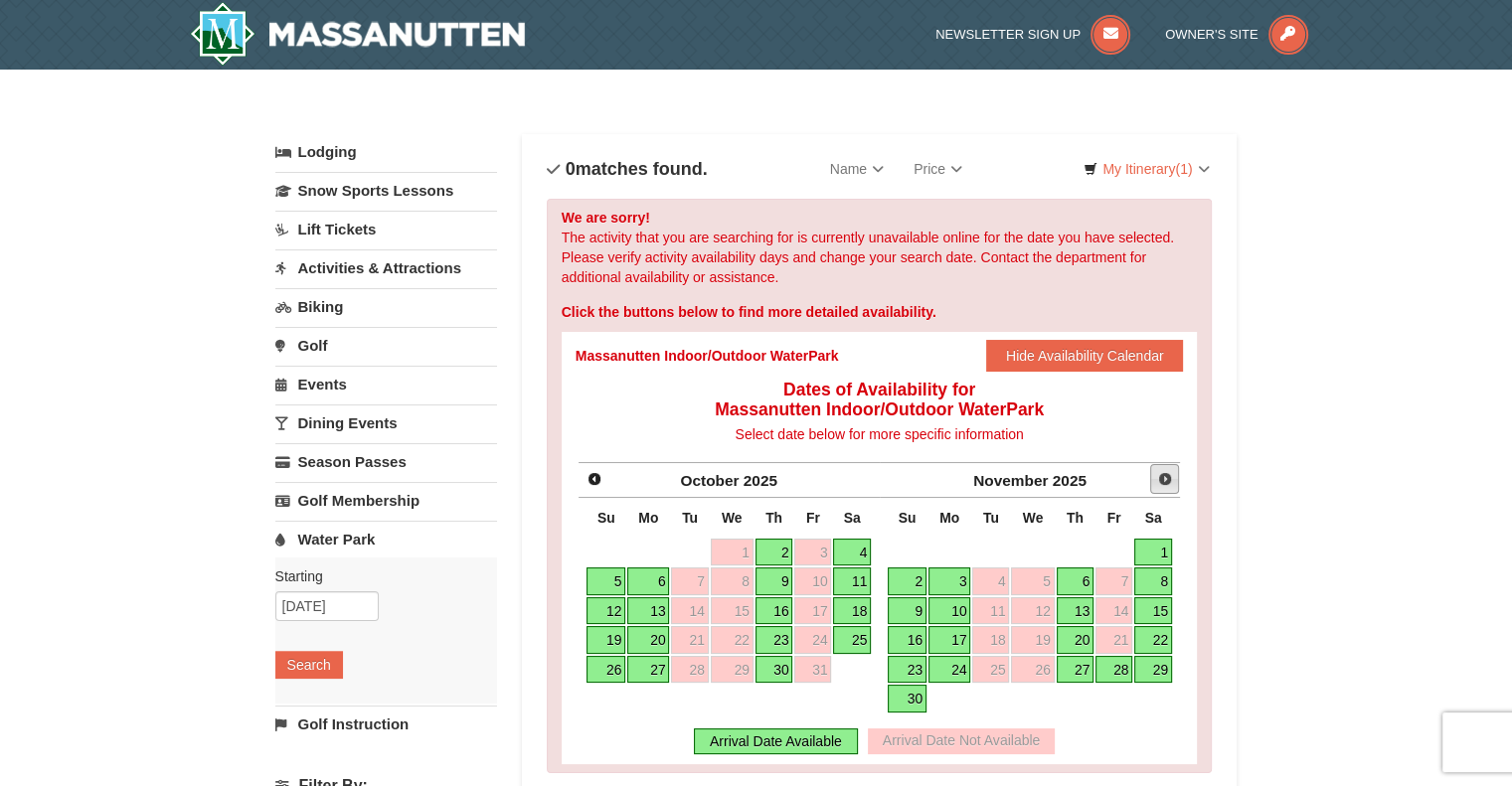 click on "Next" at bounding box center [1165, 479] 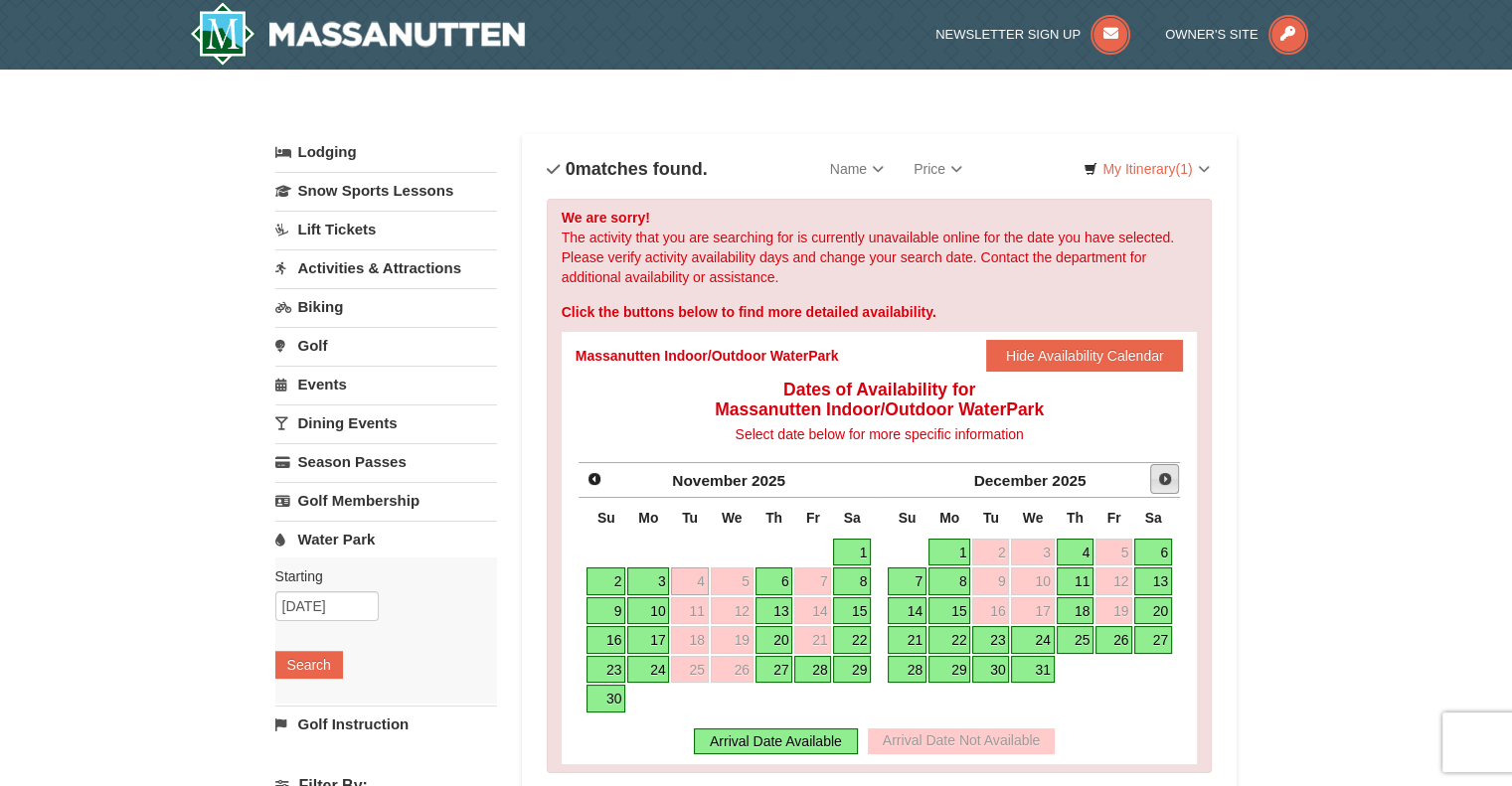 click on "Next" at bounding box center (1165, 479) 